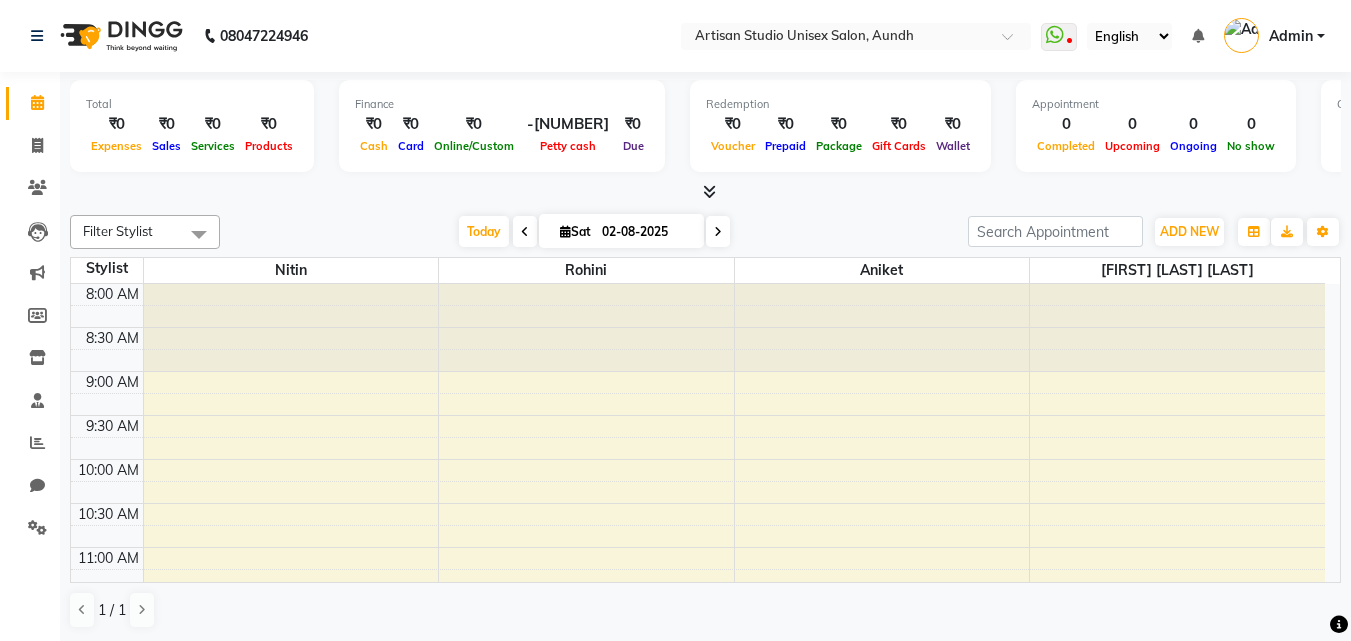 scroll, scrollTop: 0, scrollLeft: 0, axis: both 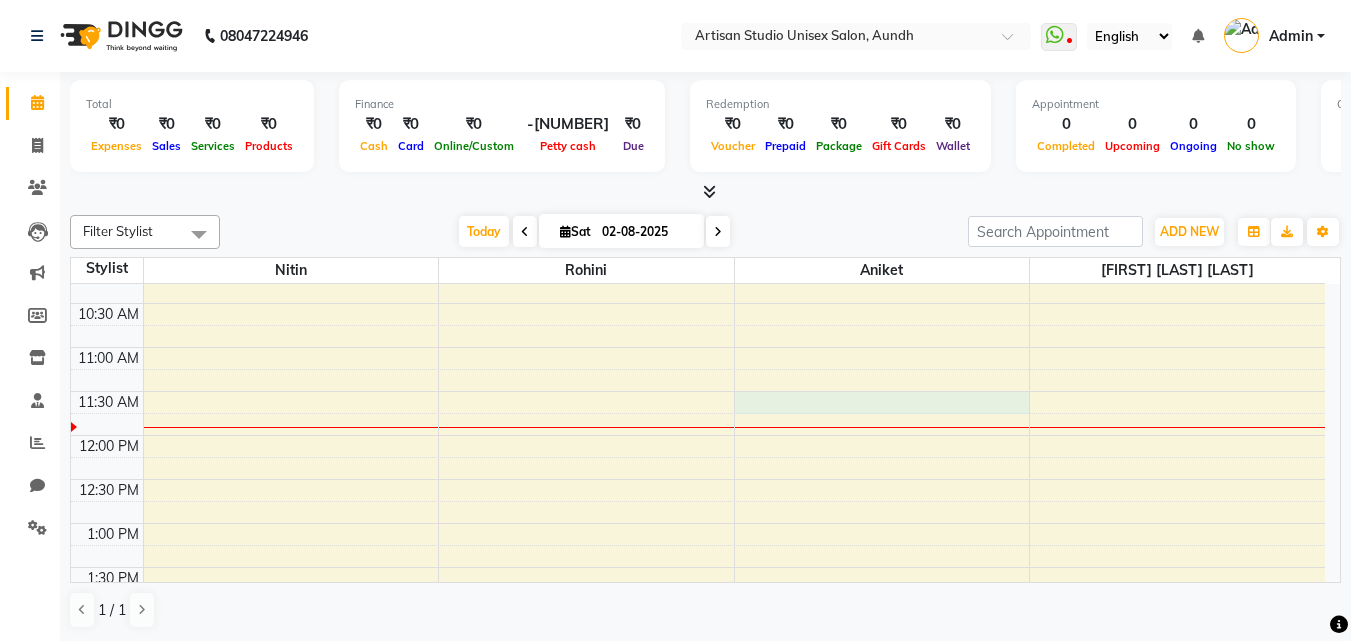 click on "8:00 AM 8:30 AM 9:00 AM 9:30 AM 10:00 AM 10:30 AM 11:00 AM 11:30 AM 12:00 PM 12:30 PM 1:00 PM 1:30 PM 2:00 PM 2:30 PM 3:00 PM 3:30 PM 4:00 PM 4:30 PM 5:00 PM 5:30 PM 6:00 PM 6:30 PM 7:00 PM 7:30 PM 8:00 PM 8:30 PM 9:00 PM 9:30 PM" at bounding box center (698, 699) 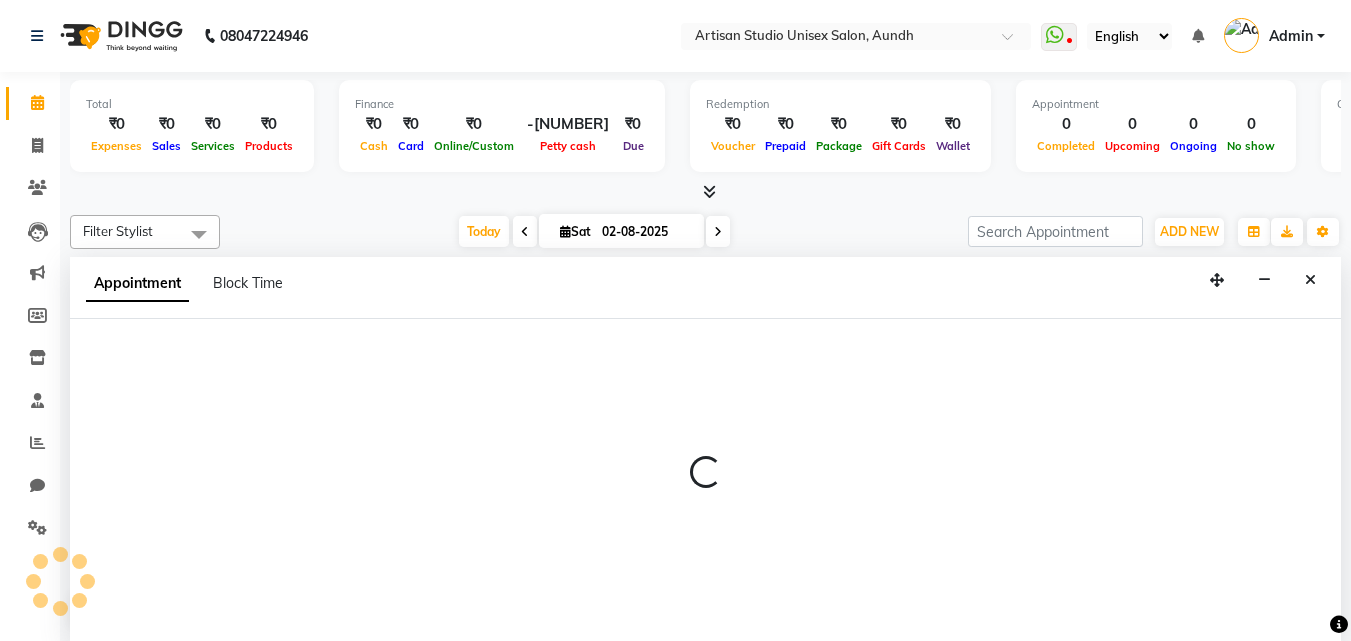 scroll, scrollTop: 1, scrollLeft: 0, axis: vertical 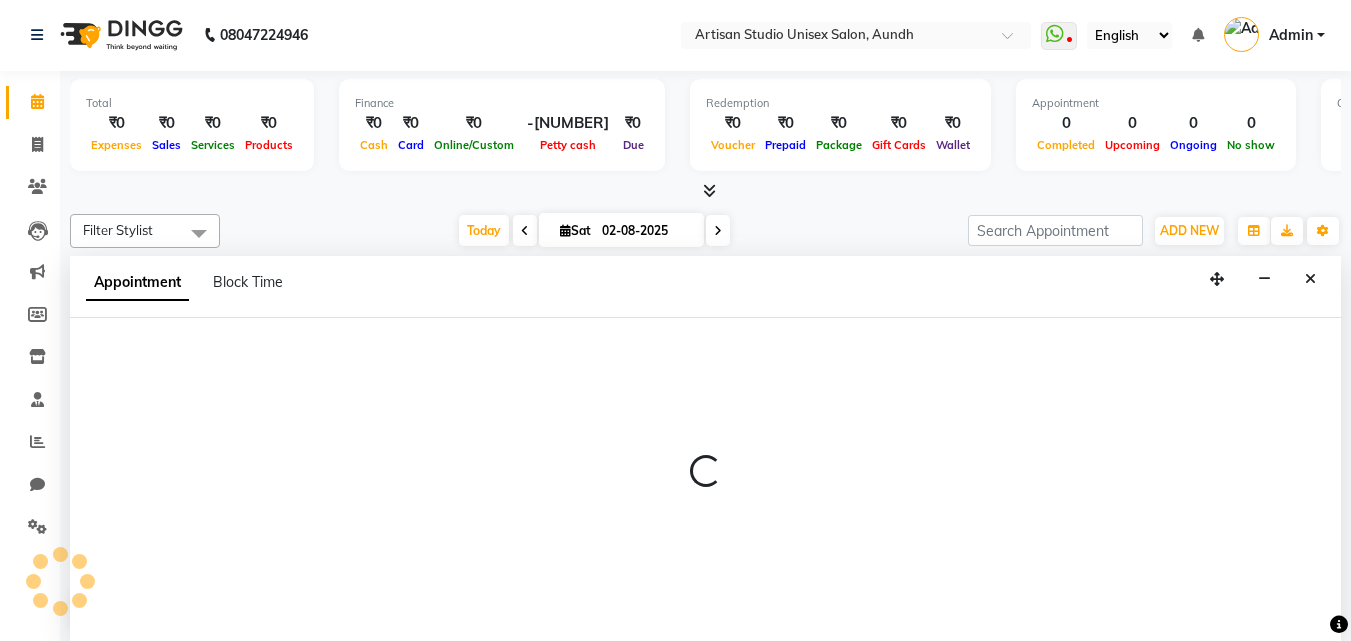 select on "51857" 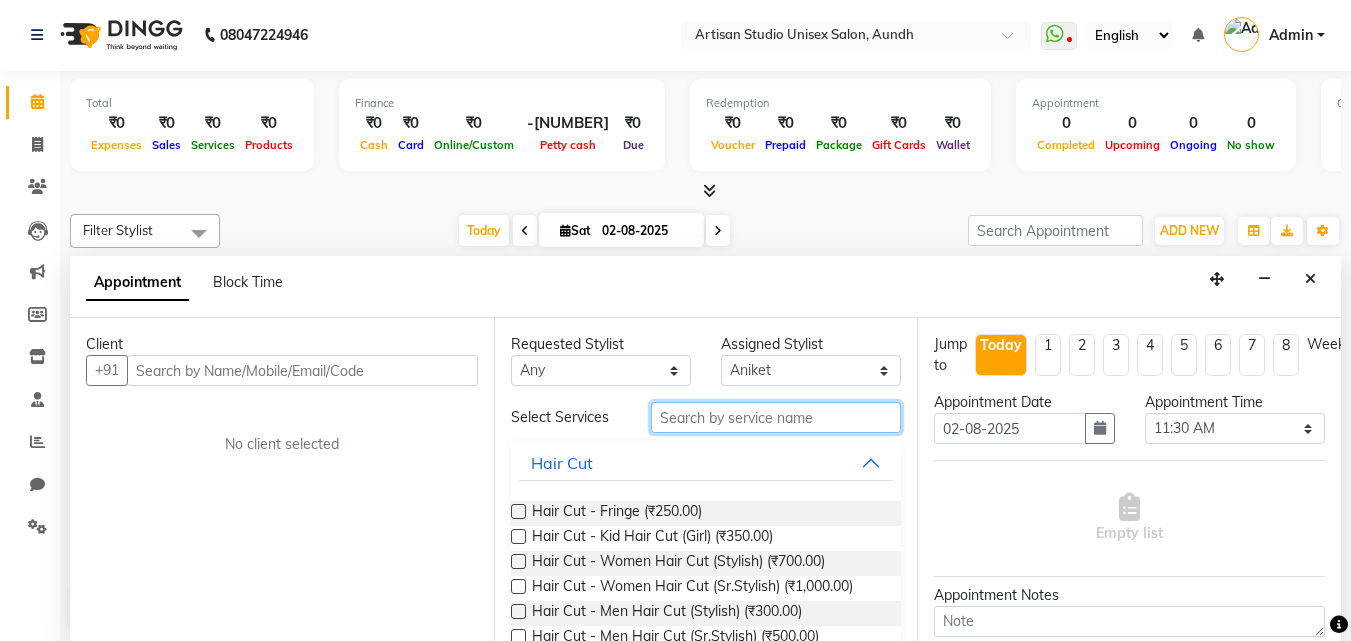 click at bounding box center [776, 417] 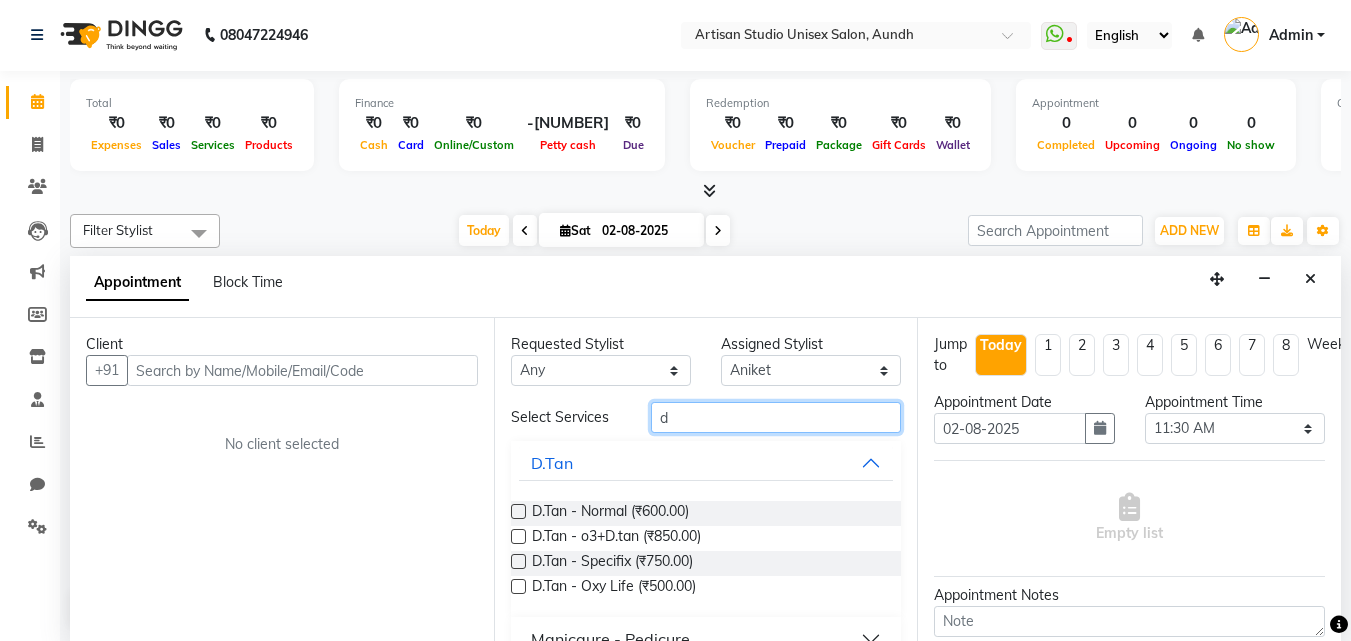 type on "d" 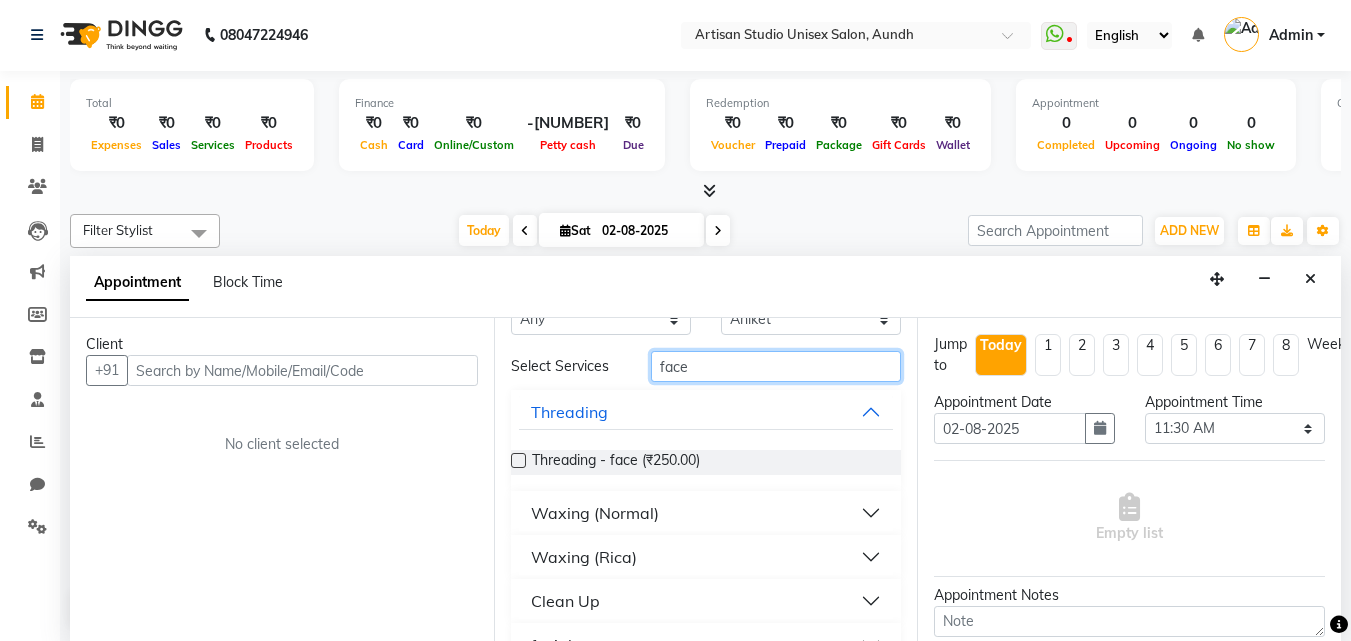 scroll, scrollTop: 93, scrollLeft: 0, axis: vertical 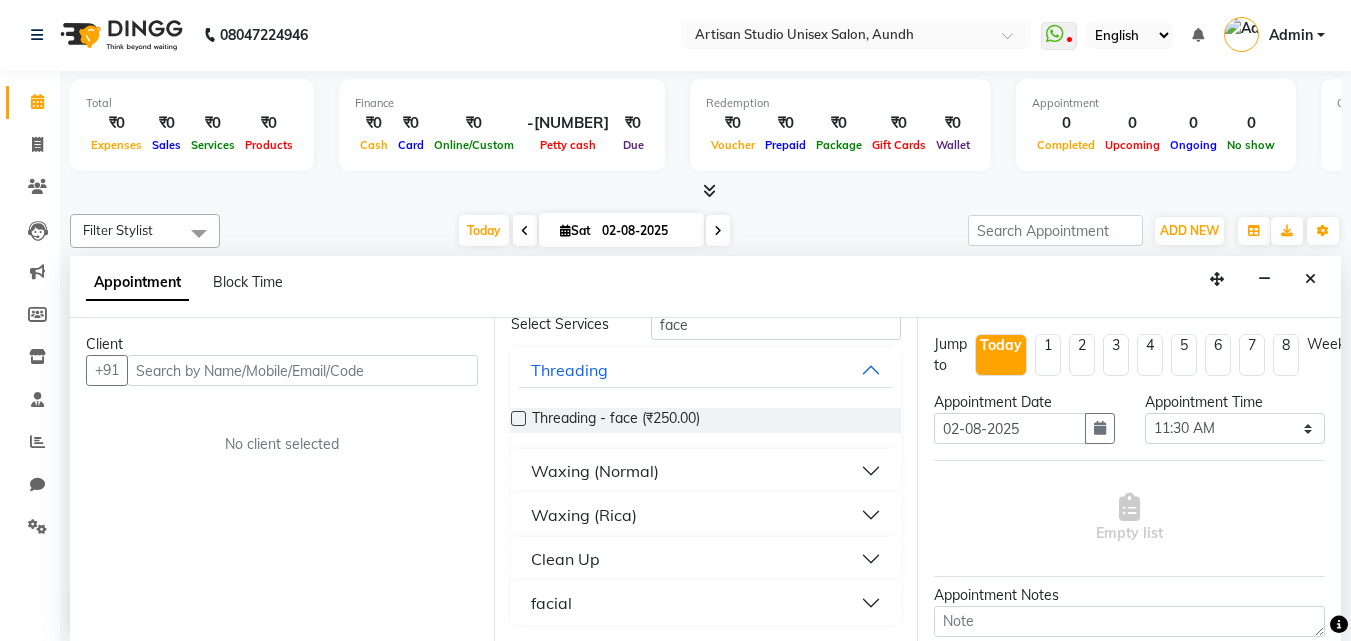 click on "facial" at bounding box center [706, 603] 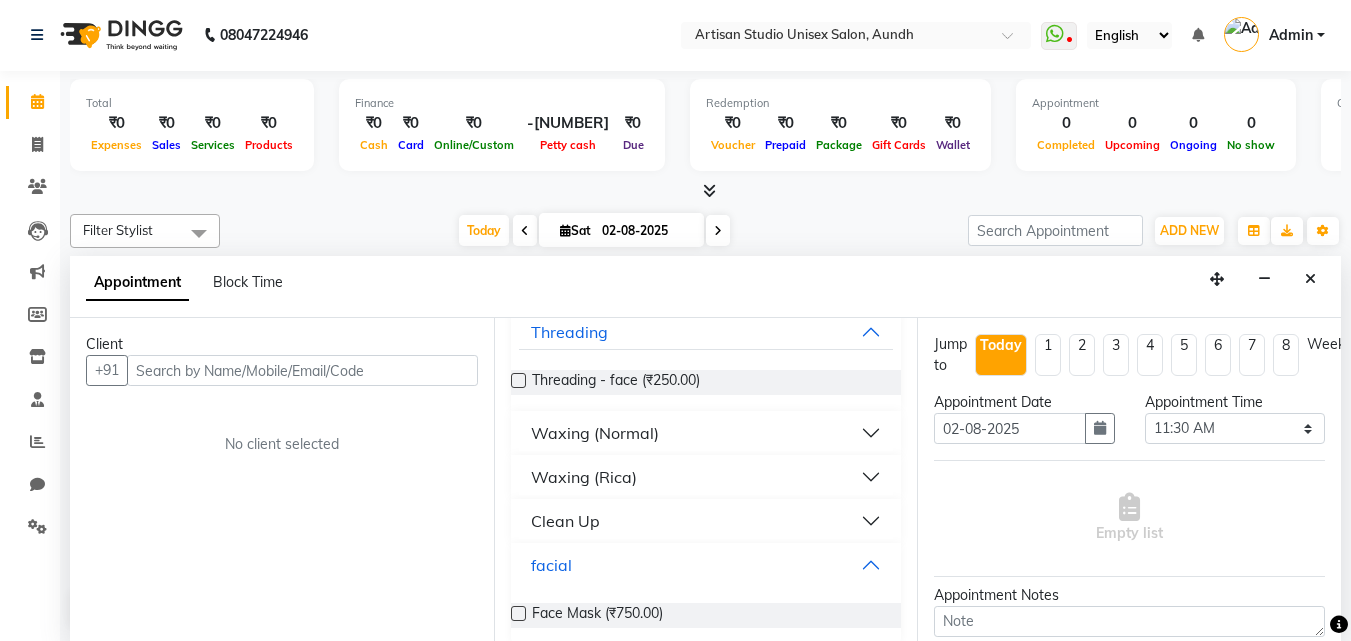 scroll, scrollTop: 150, scrollLeft: 0, axis: vertical 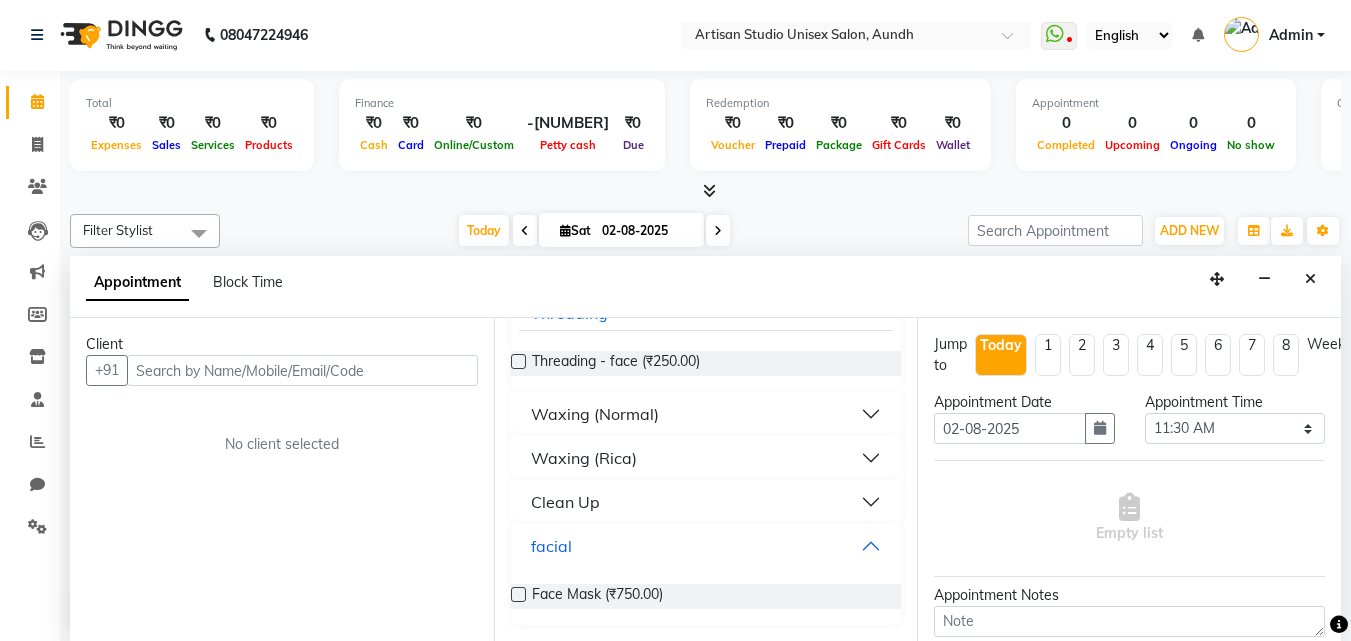 click on "facial" at bounding box center [706, 546] 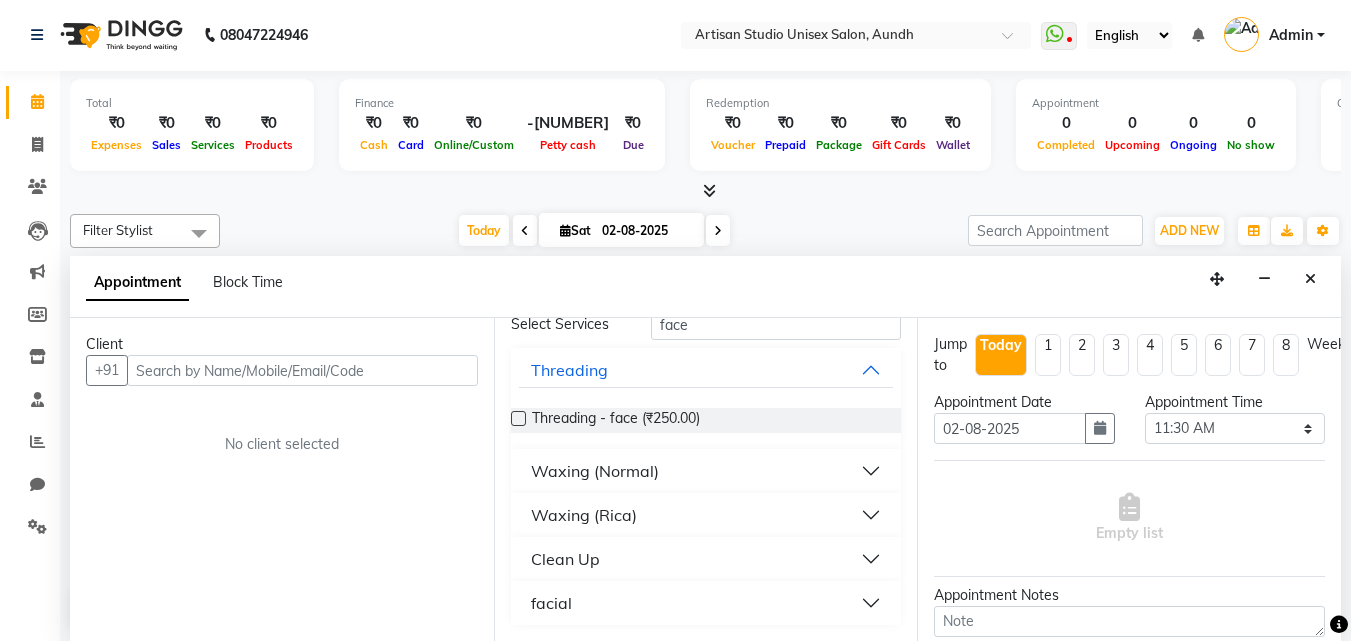 scroll, scrollTop: 93, scrollLeft: 0, axis: vertical 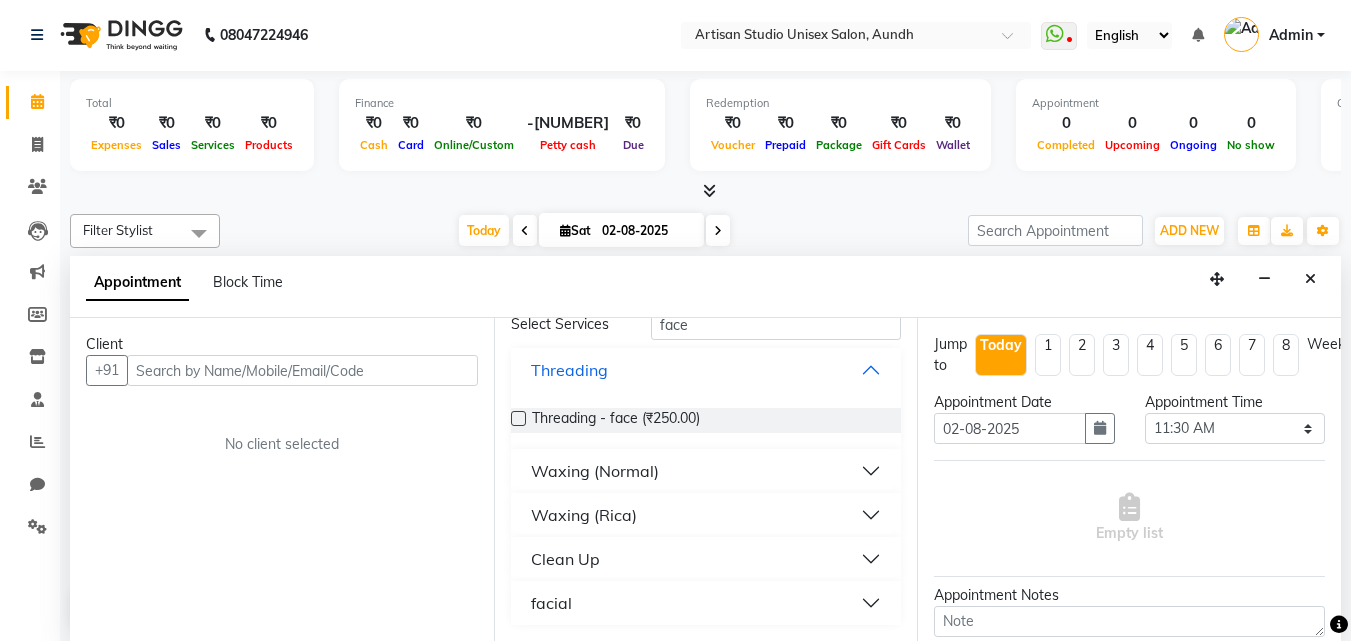 click on "Threading" at bounding box center [706, 370] 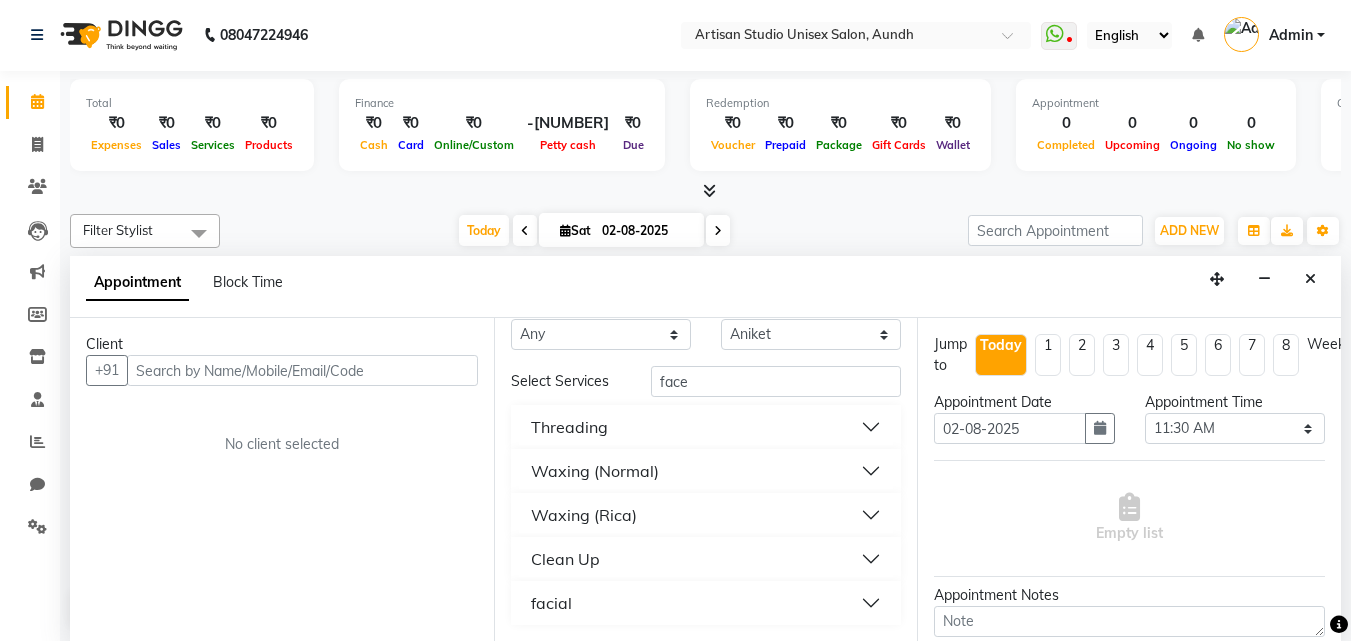 scroll, scrollTop: 36, scrollLeft: 0, axis: vertical 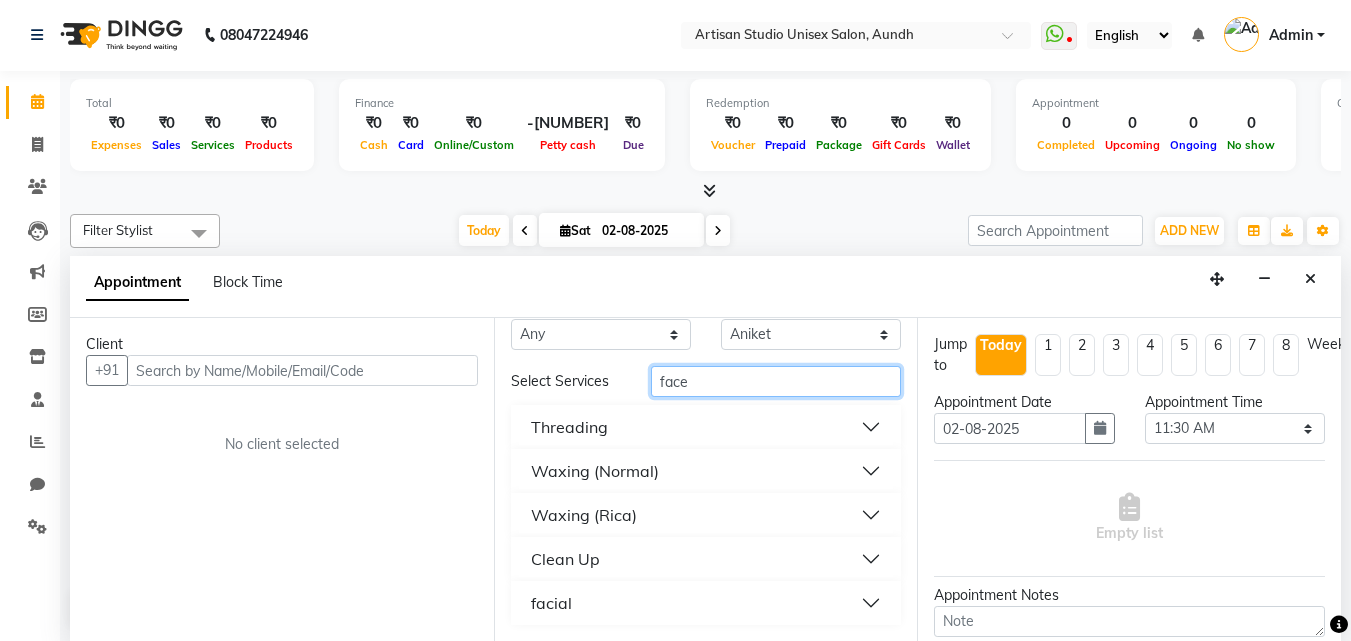 click on "face" at bounding box center [776, 381] 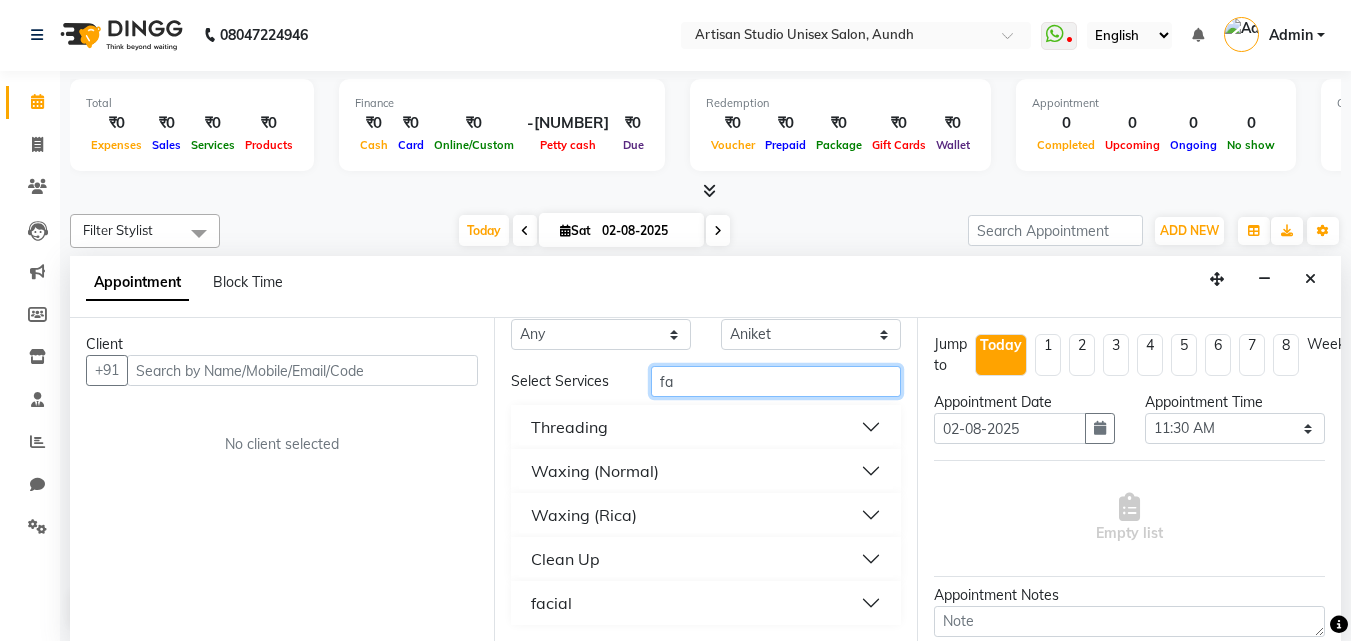 type on "f" 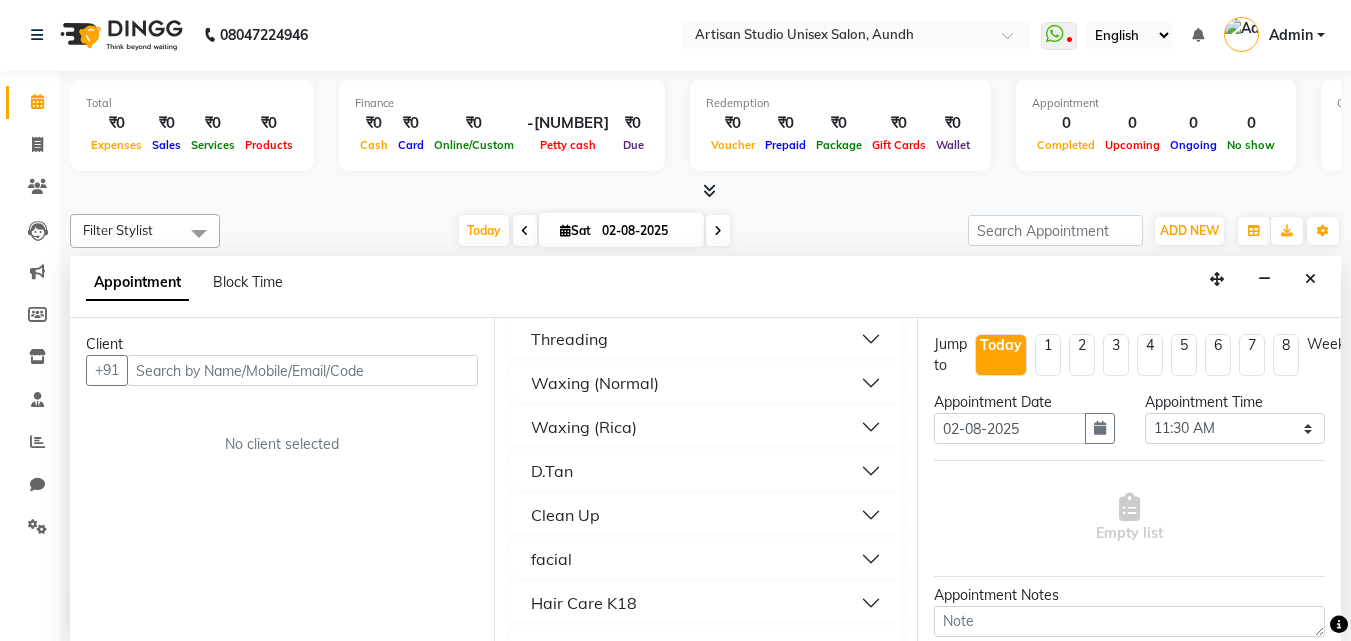 scroll, scrollTop: 1236, scrollLeft: 0, axis: vertical 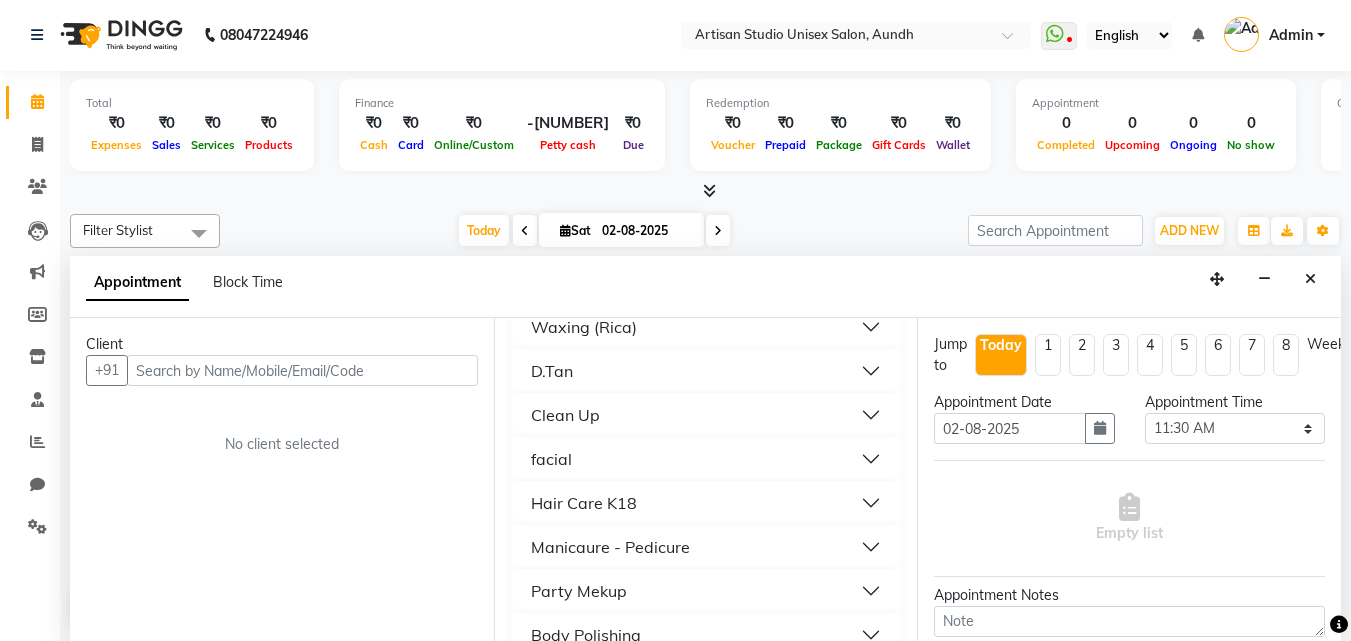 type 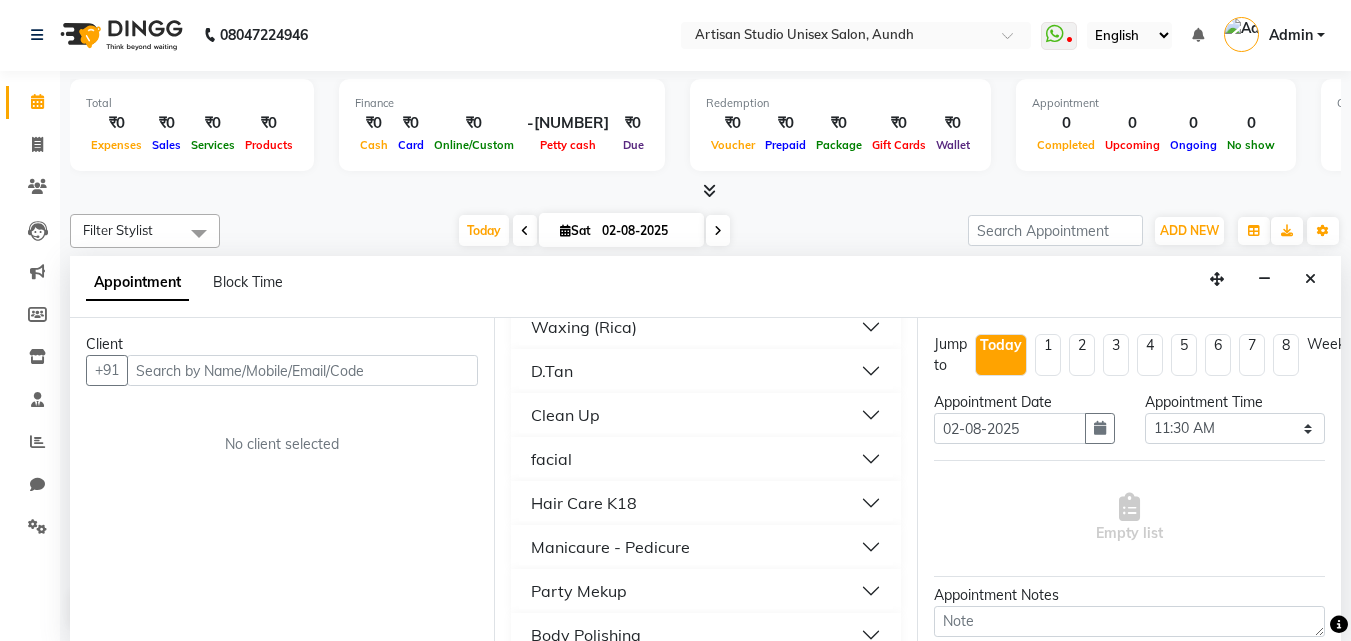 click on "facial" at bounding box center [706, 459] 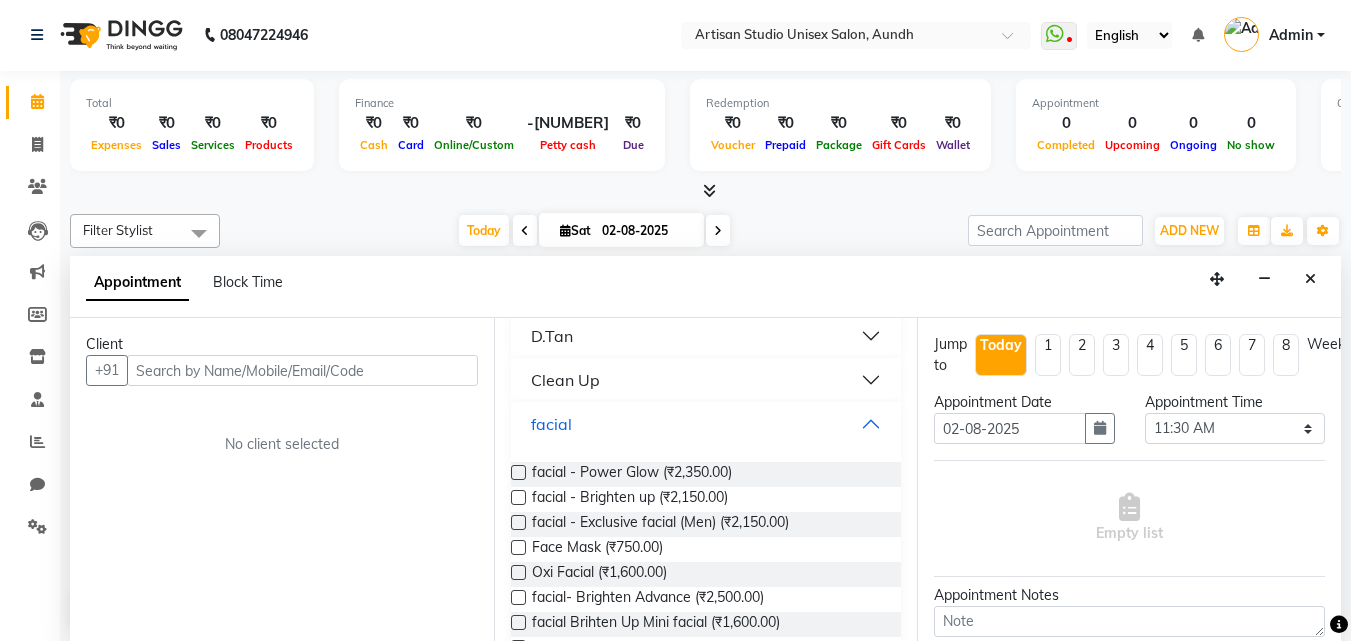 scroll, scrollTop: 1236, scrollLeft: 0, axis: vertical 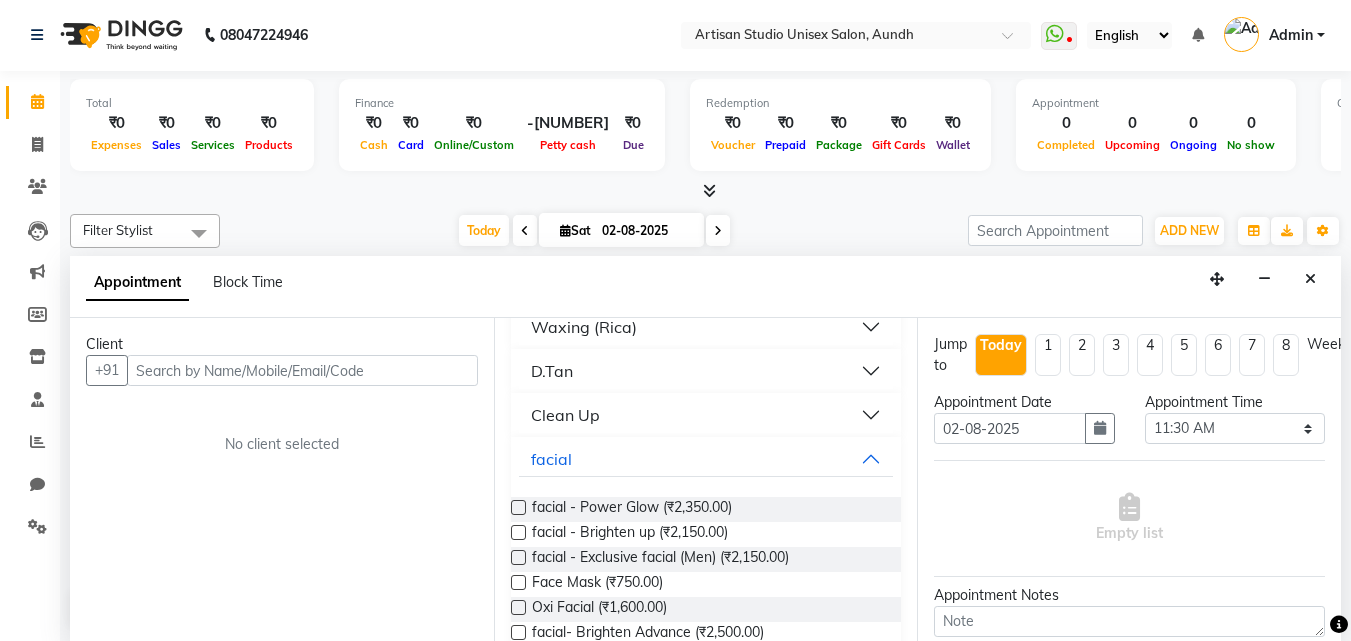 click on "Clean Up" at bounding box center (706, 415) 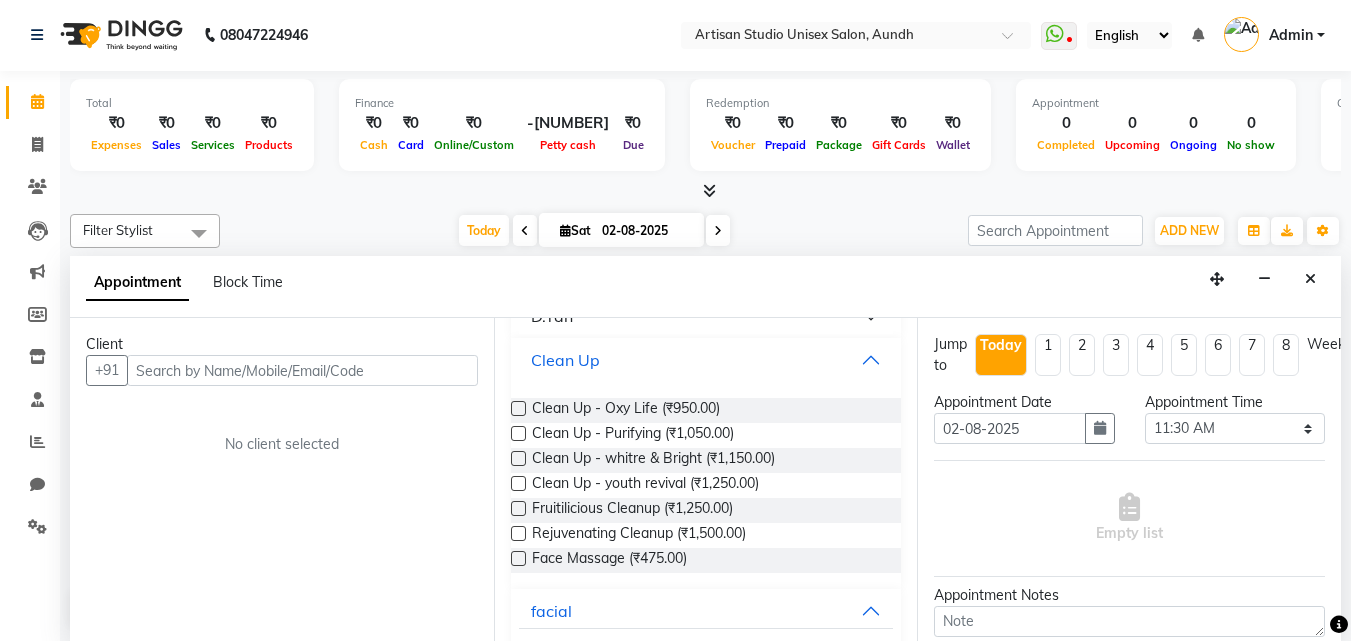 scroll, scrollTop: 1336, scrollLeft: 0, axis: vertical 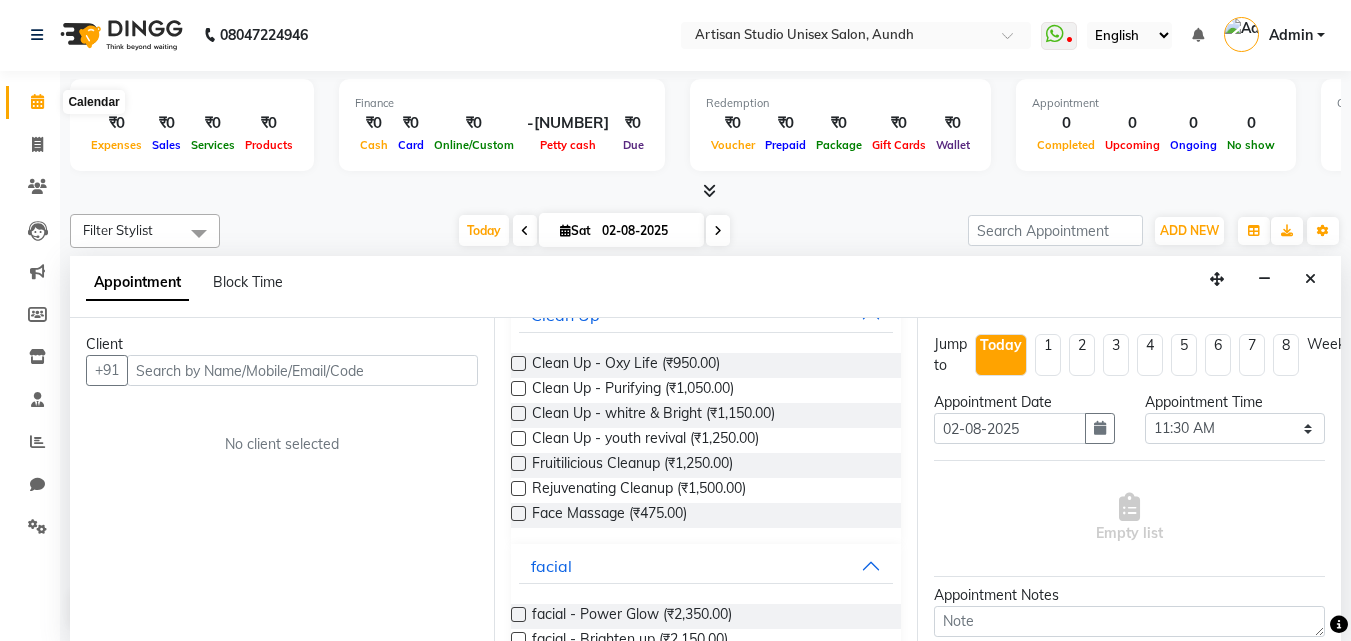 click 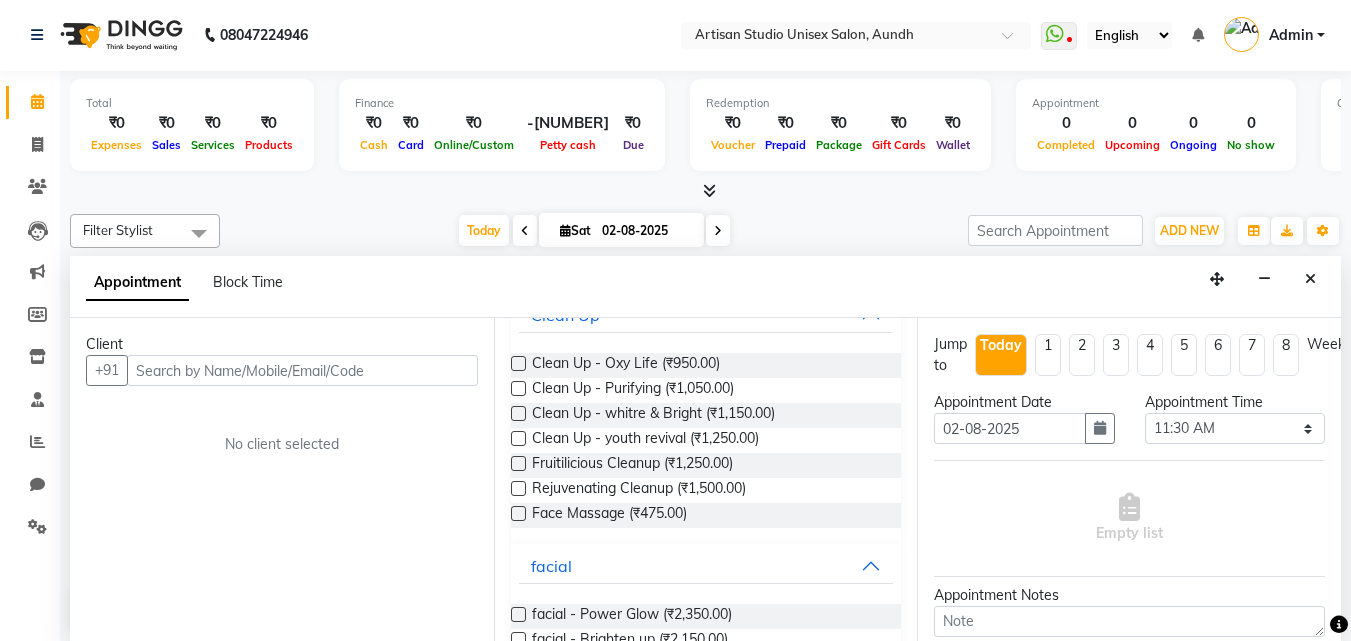 click 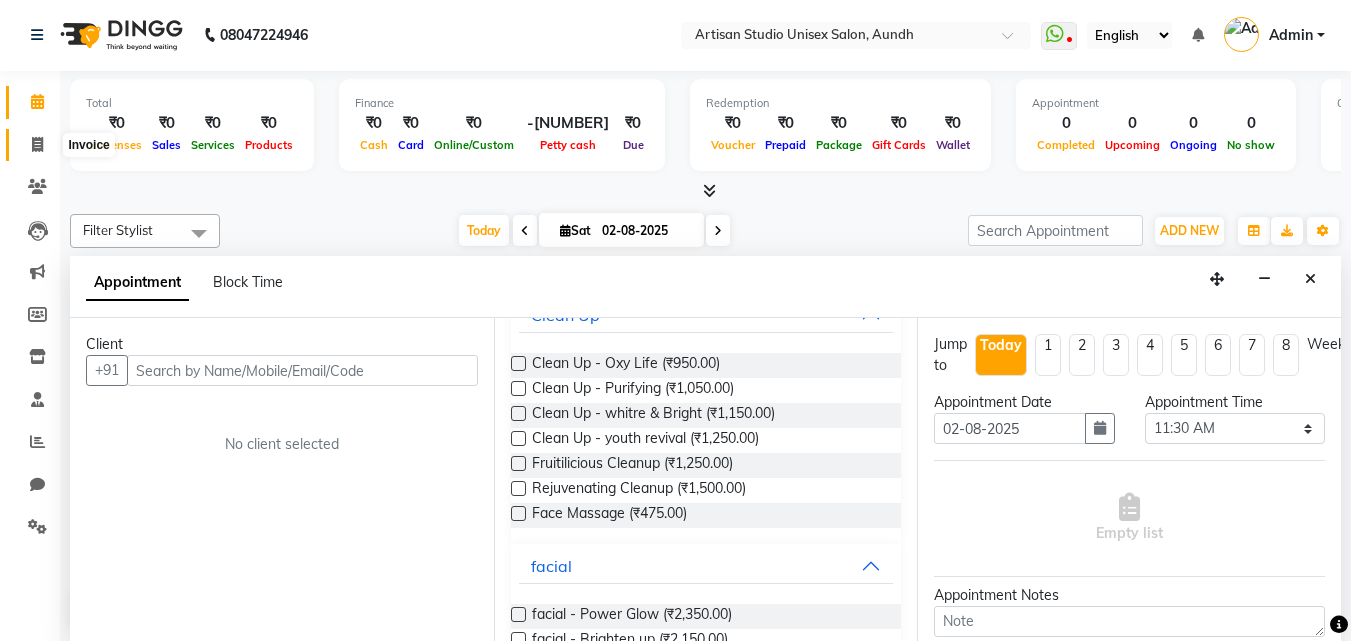 click 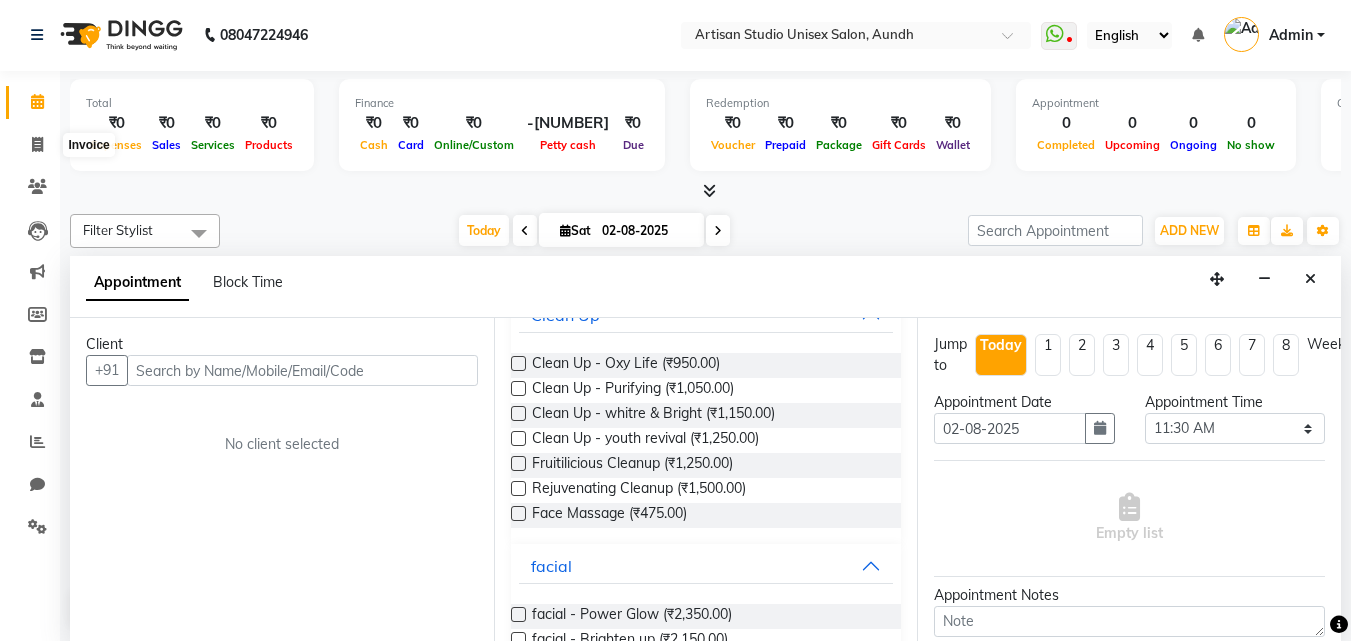 scroll, scrollTop: 0, scrollLeft: 0, axis: both 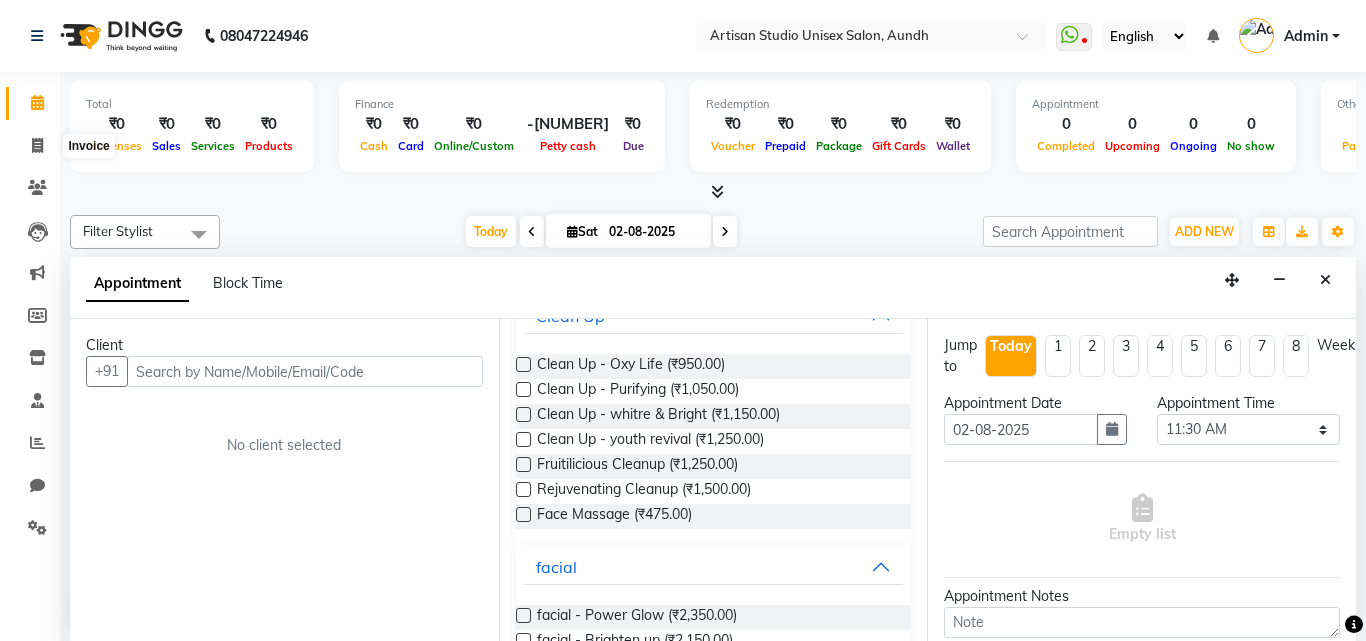 select on "4913" 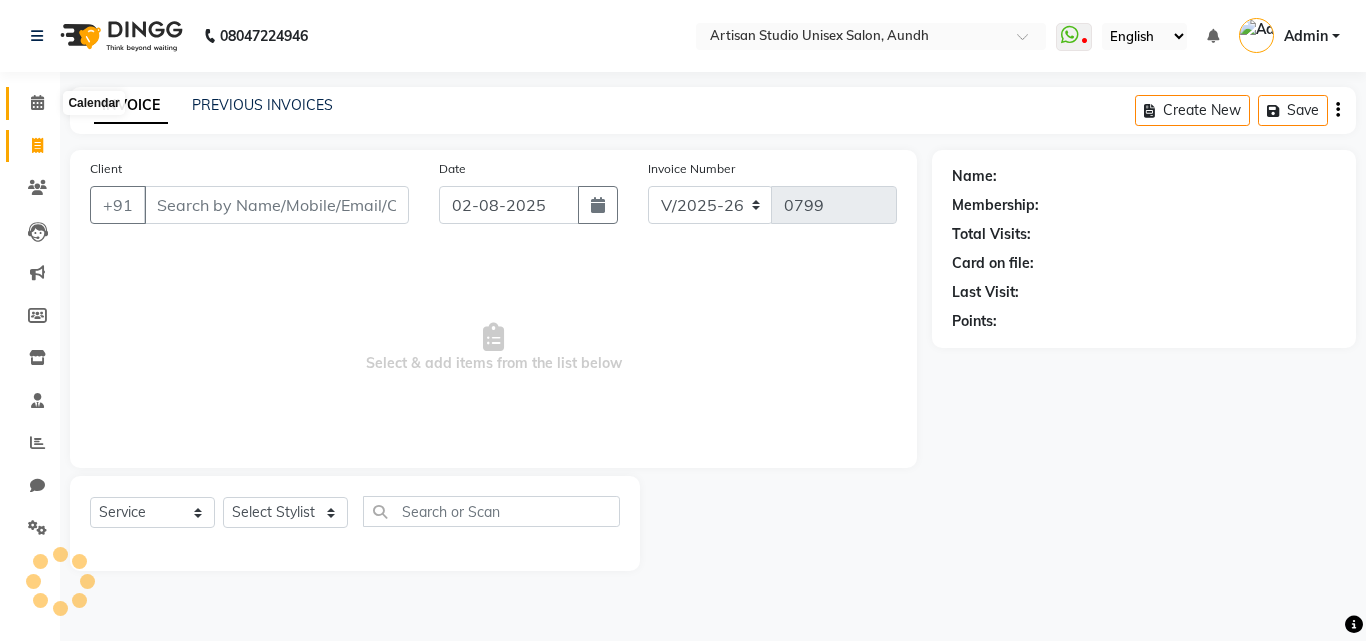 click 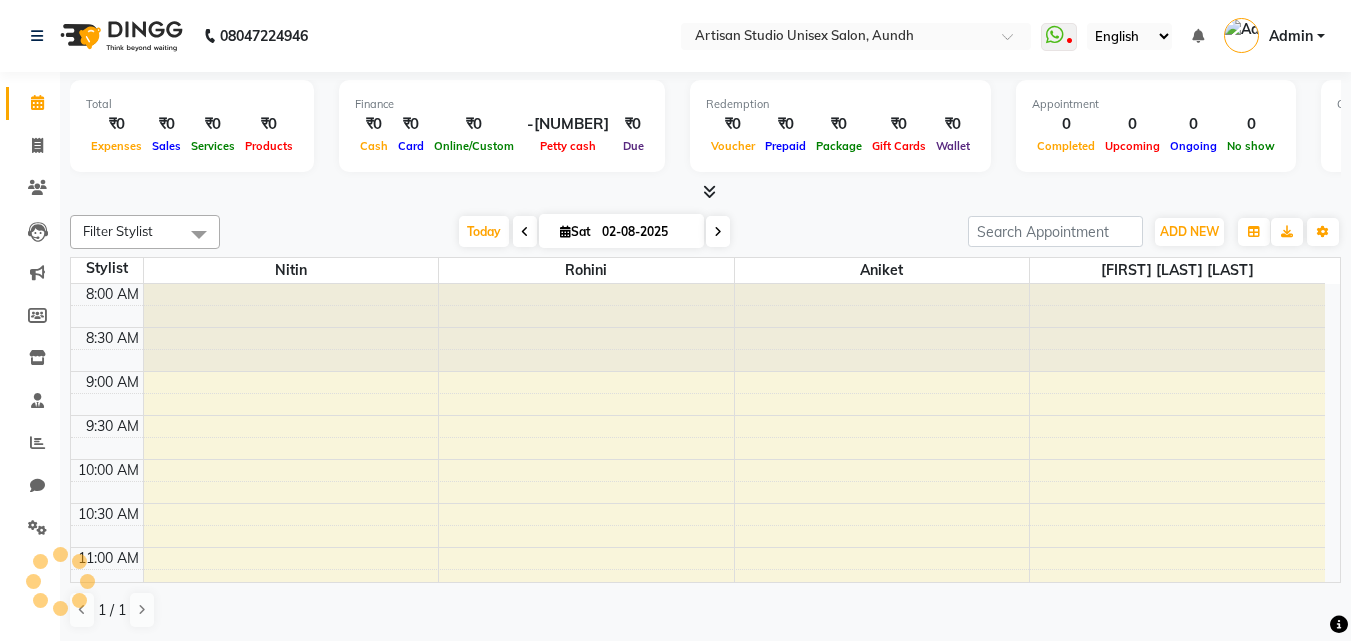scroll, scrollTop: 0, scrollLeft: 0, axis: both 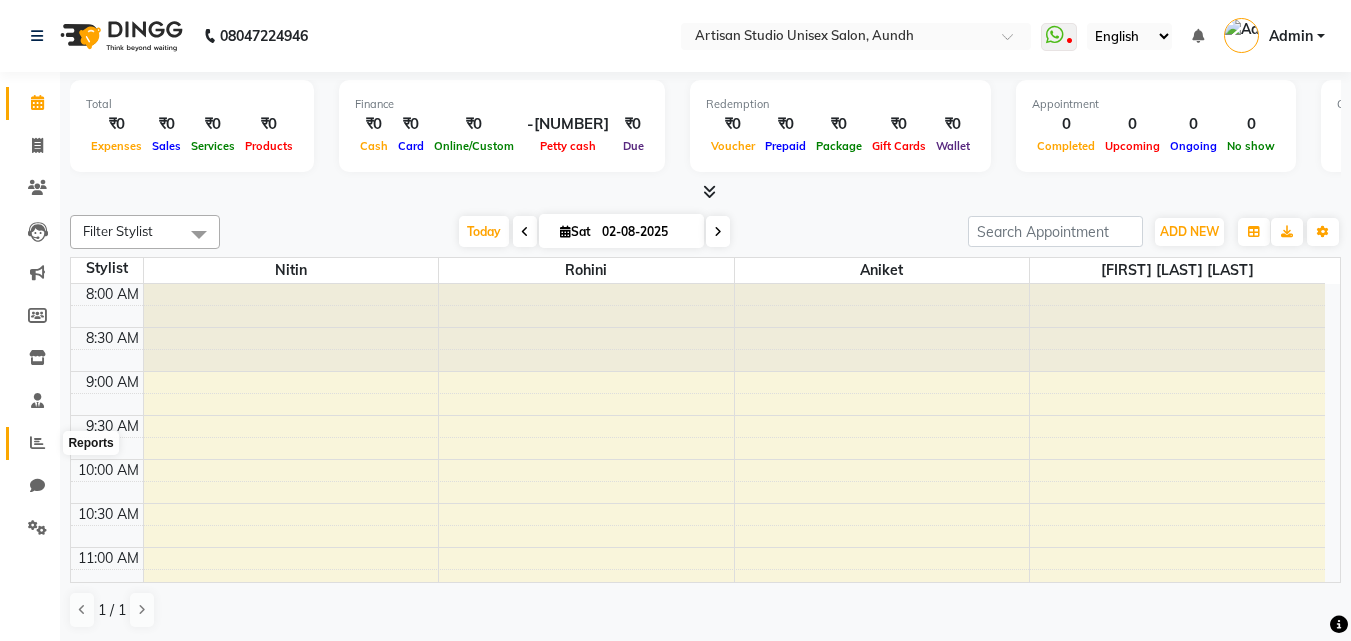 click 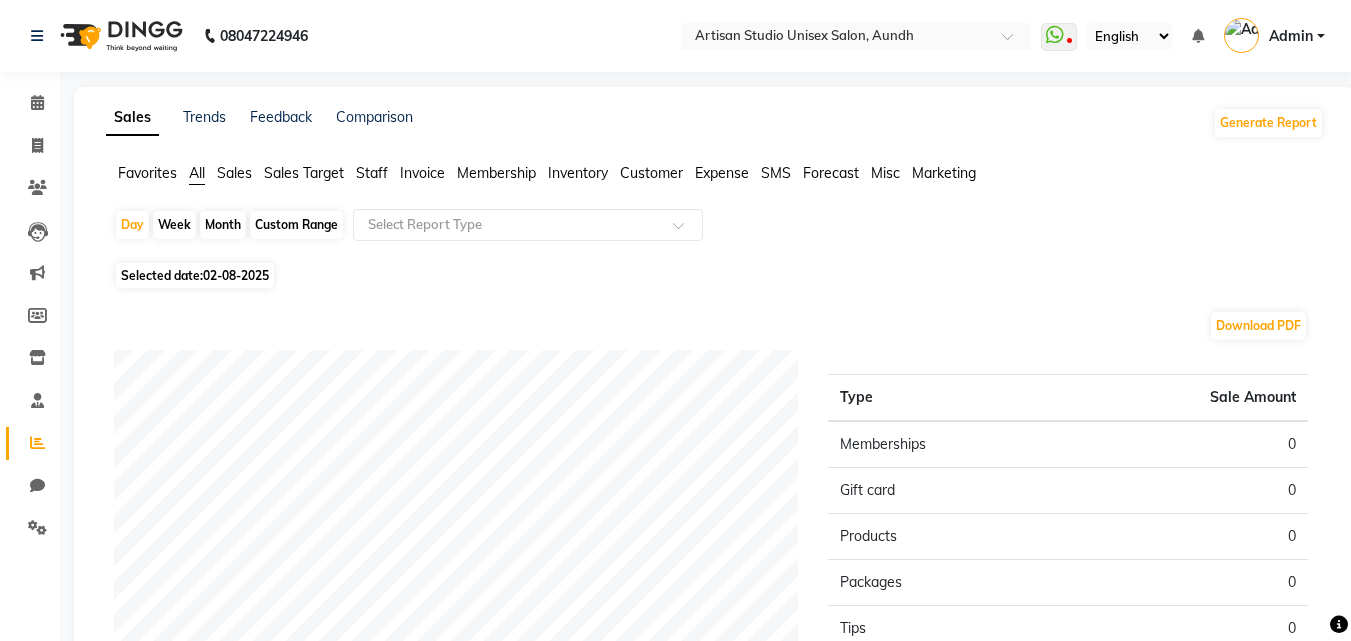 click on "Month" 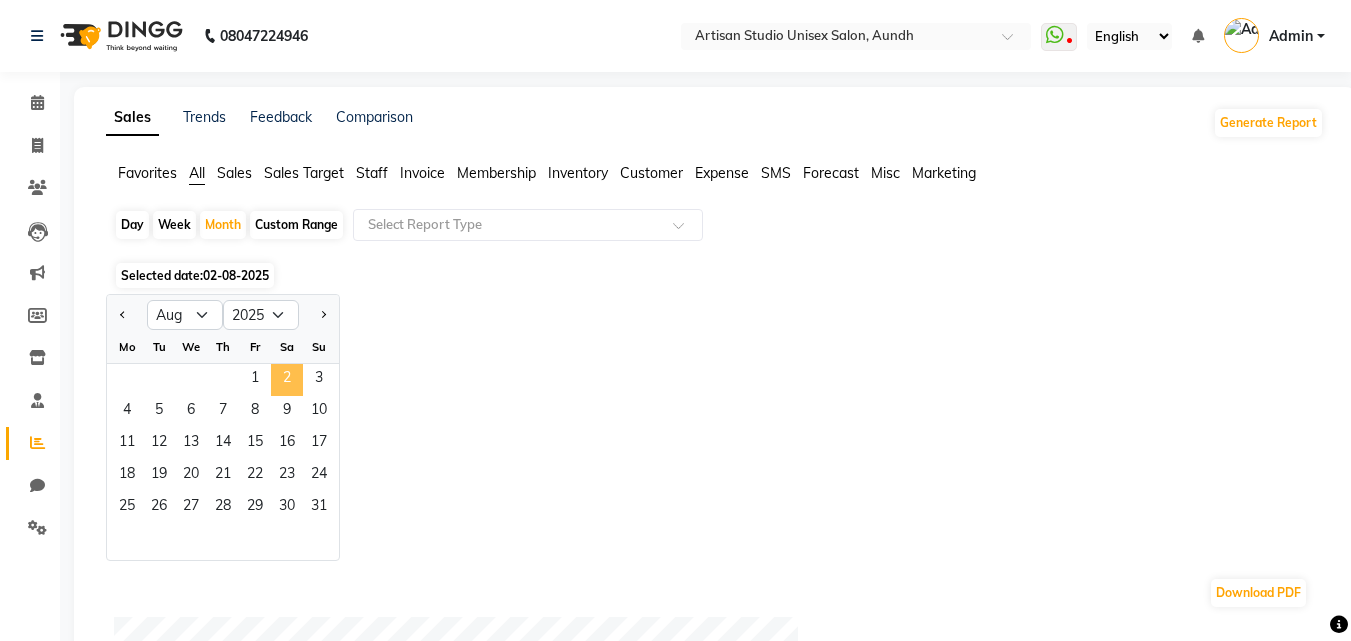 click on "2" 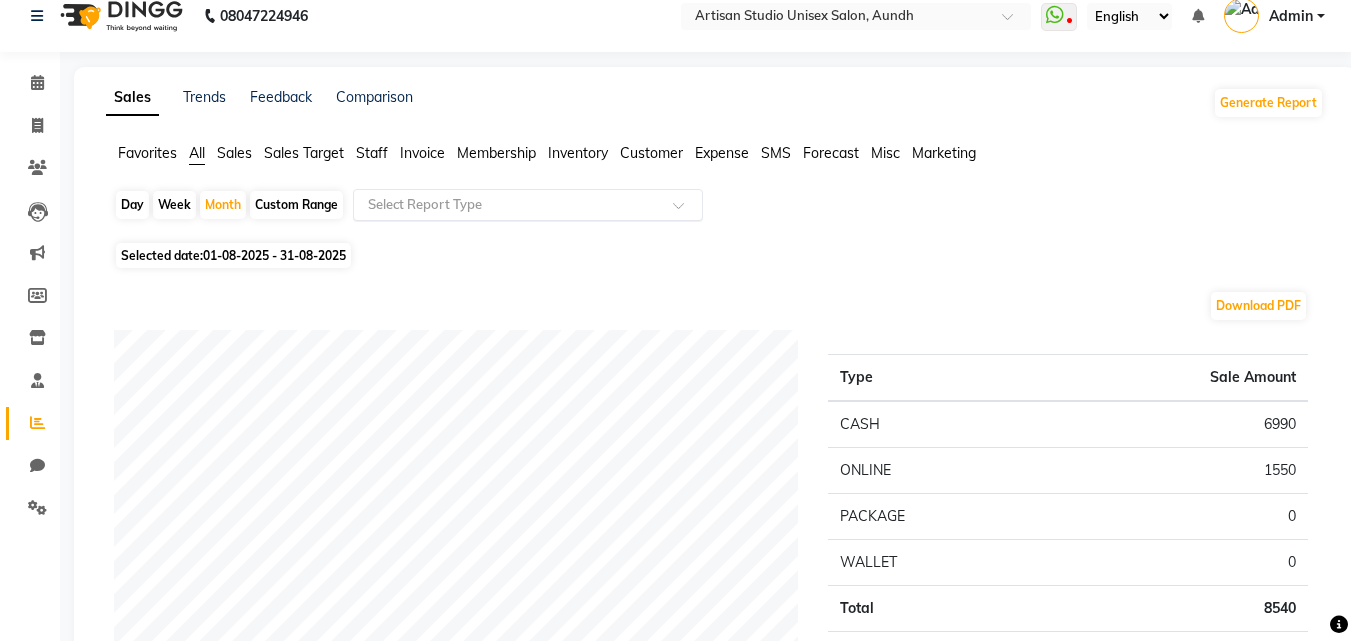 scroll, scrollTop: 0, scrollLeft: 0, axis: both 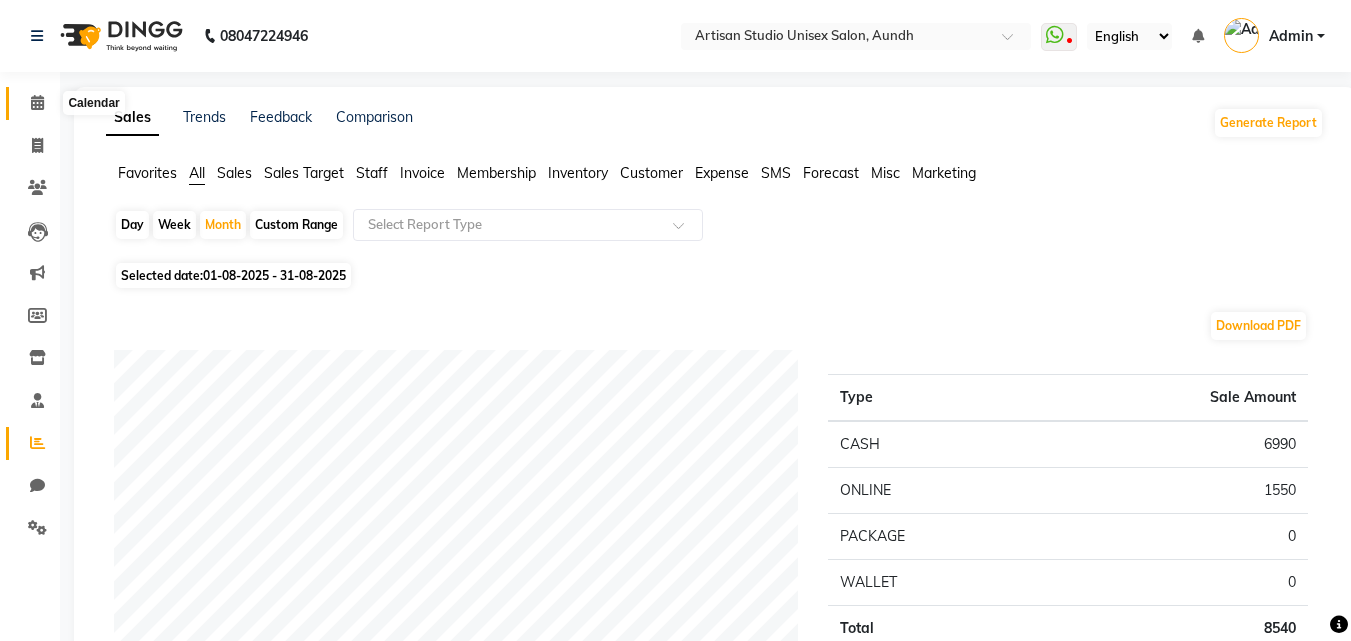click 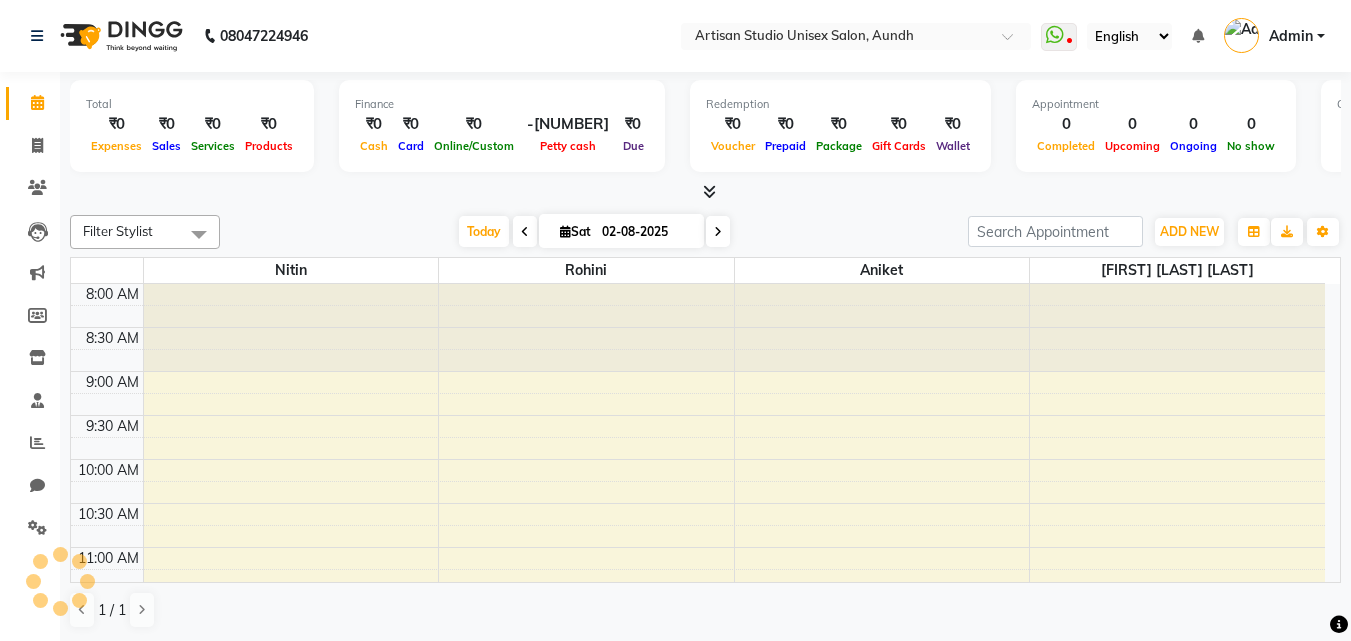 scroll, scrollTop: 0, scrollLeft: 0, axis: both 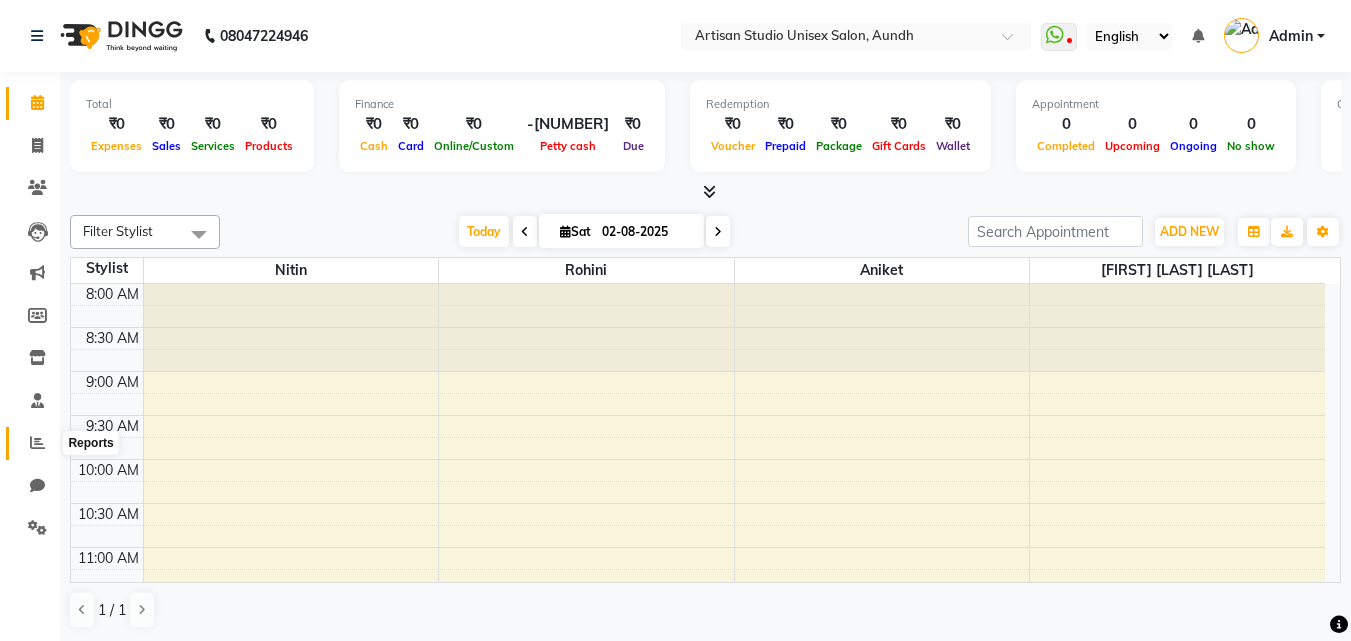 click 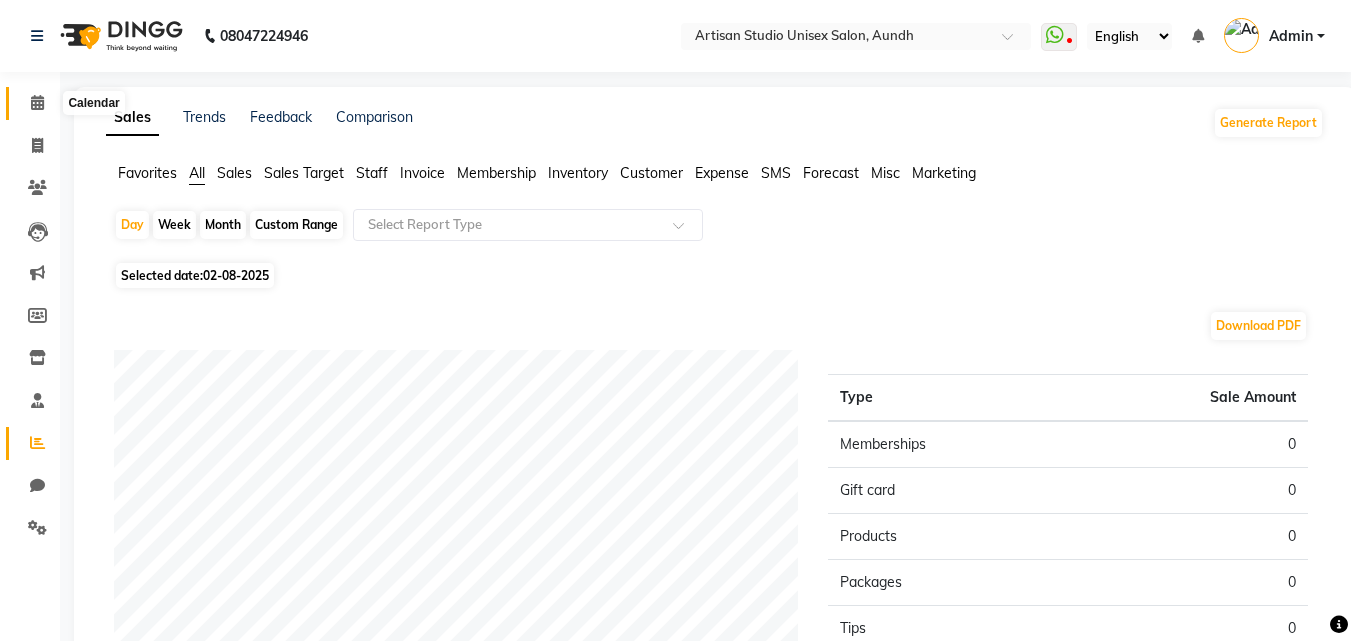 click 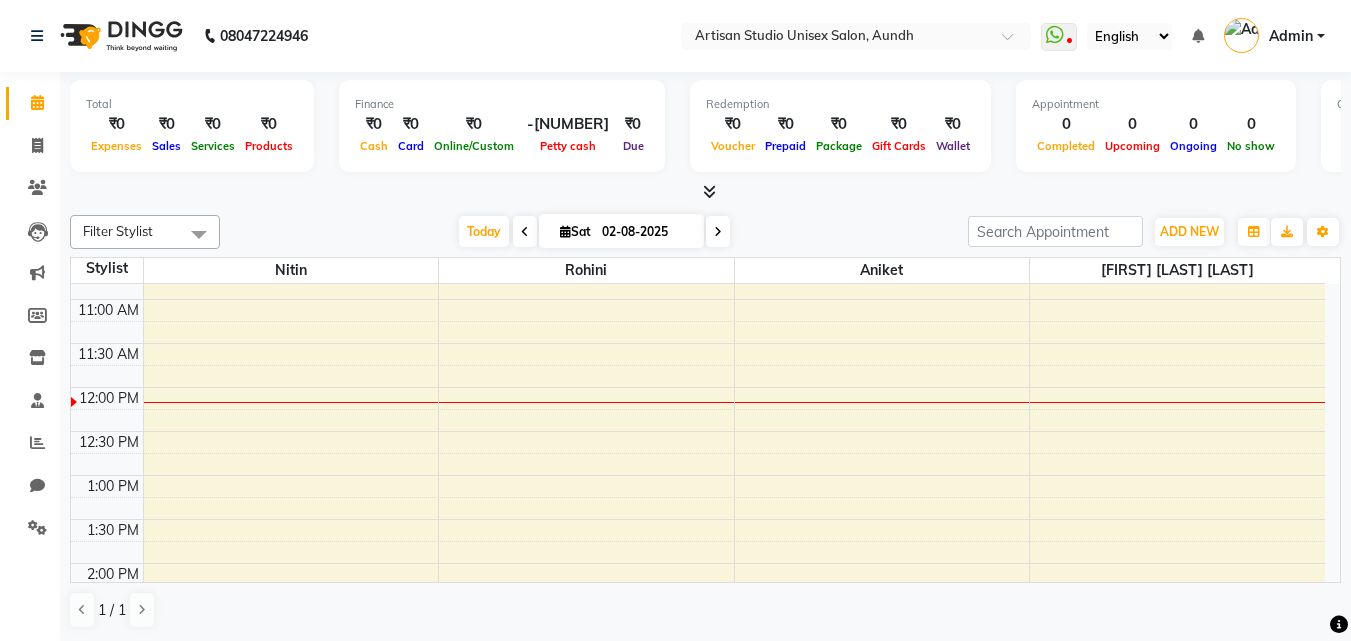 scroll, scrollTop: 200, scrollLeft: 0, axis: vertical 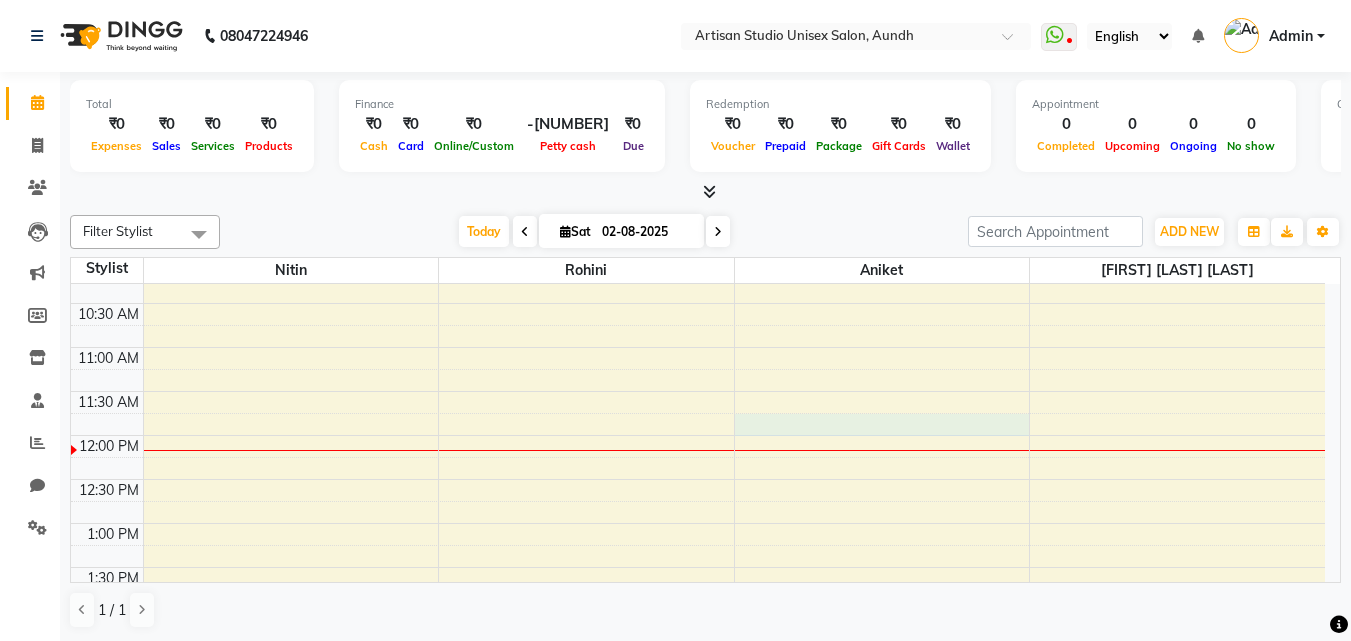 click on "8:00 AM 8:30 AM 9:00 AM 9:30 AM 10:00 AM 10:30 AM 11:00 AM 11:30 AM 12:00 PM 12:30 PM 1:00 PM 1:30 PM 2:00 PM 2:30 PM 3:00 PM 3:30 PM 4:00 PM 4:30 PM 5:00 PM 5:30 PM 6:00 PM 6:30 PM 7:00 PM 7:30 PM 8:00 PM 8:30 PM 9:00 PM 9:30 PM" at bounding box center [698, 699] 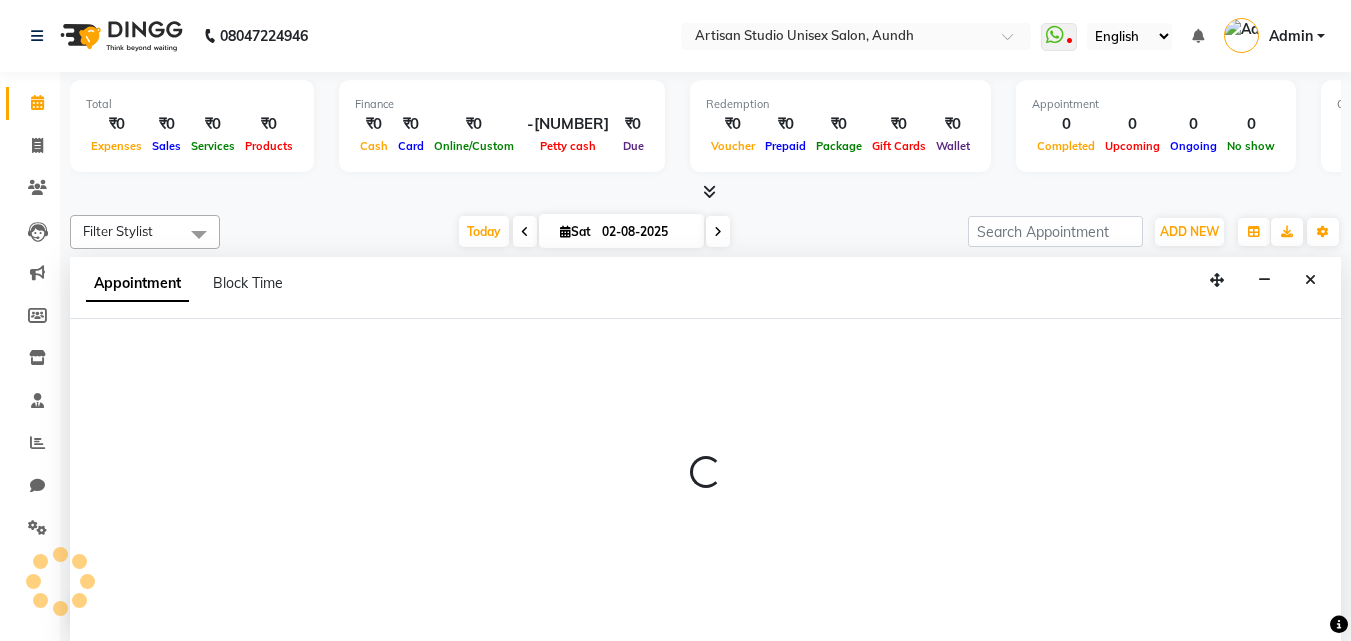 scroll, scrollTop: 1, scrollLeft: 0, axis: vertical 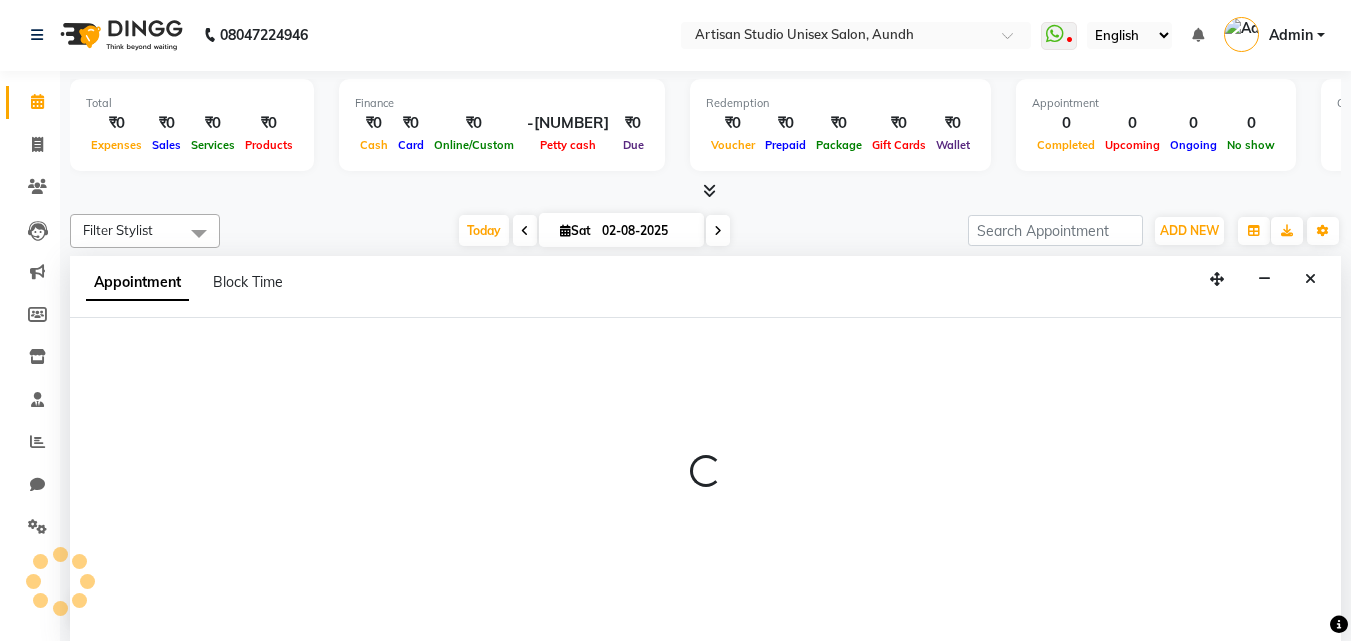select on "51857" 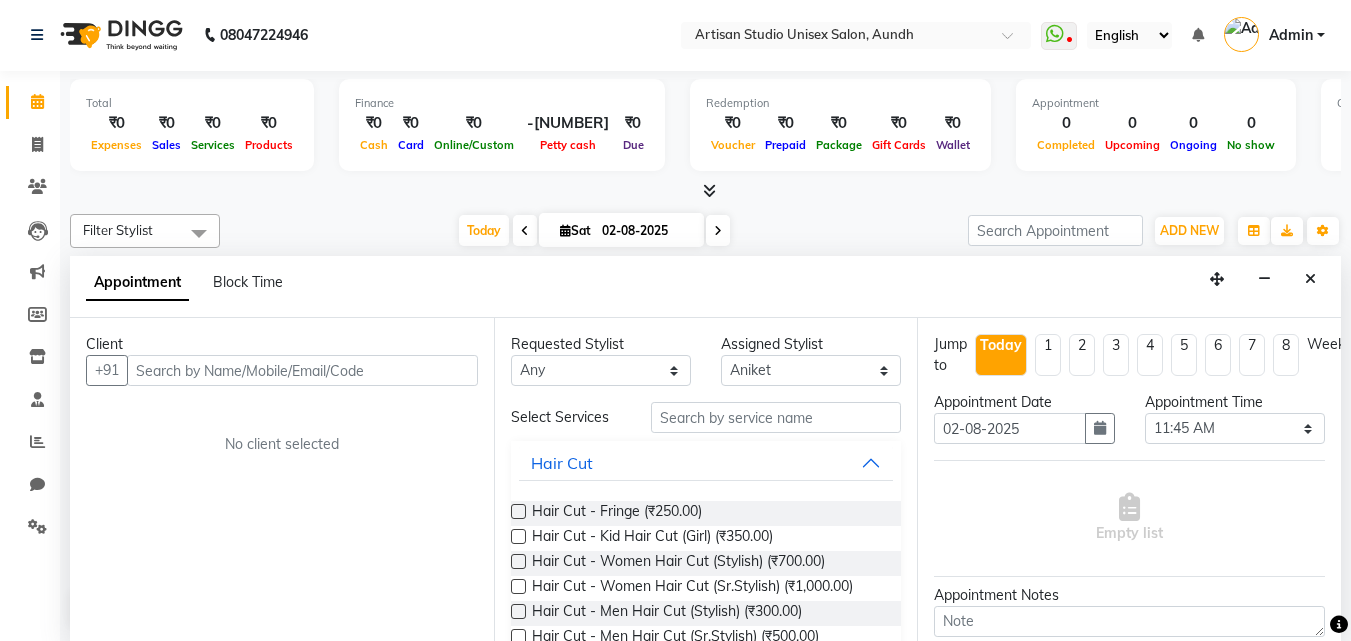 click at bounding box center [302, 370] 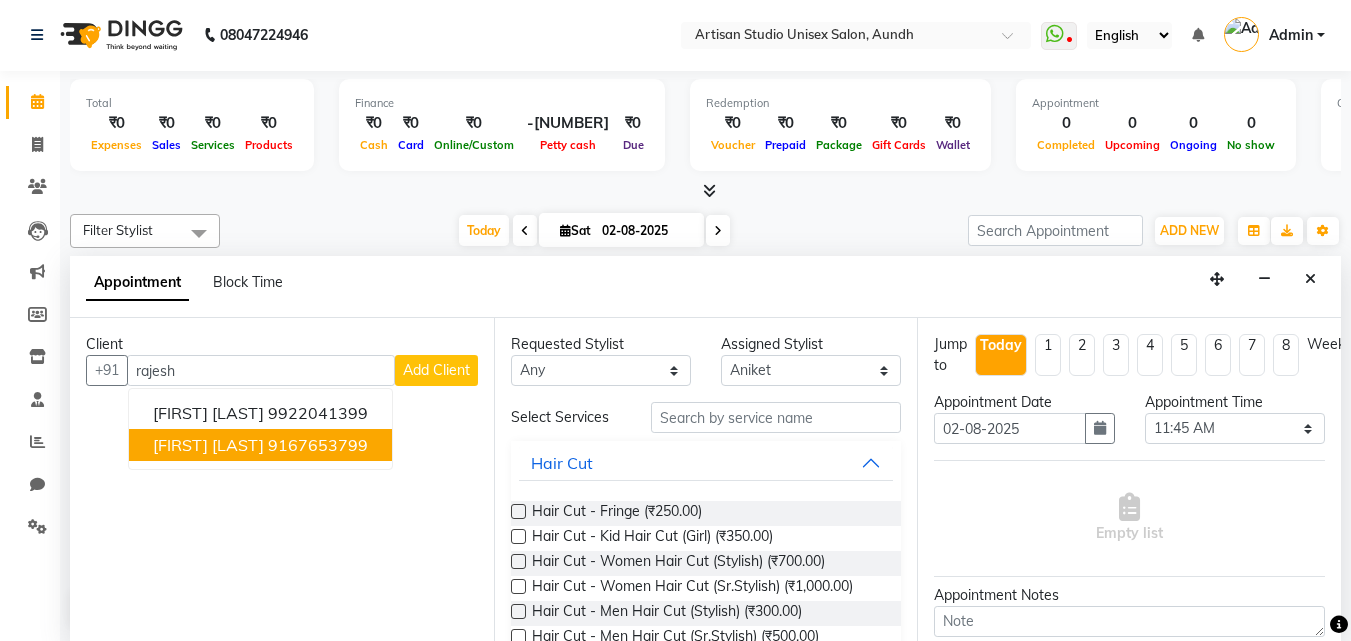 click on "9167653799" at bounding box center [318, 445] 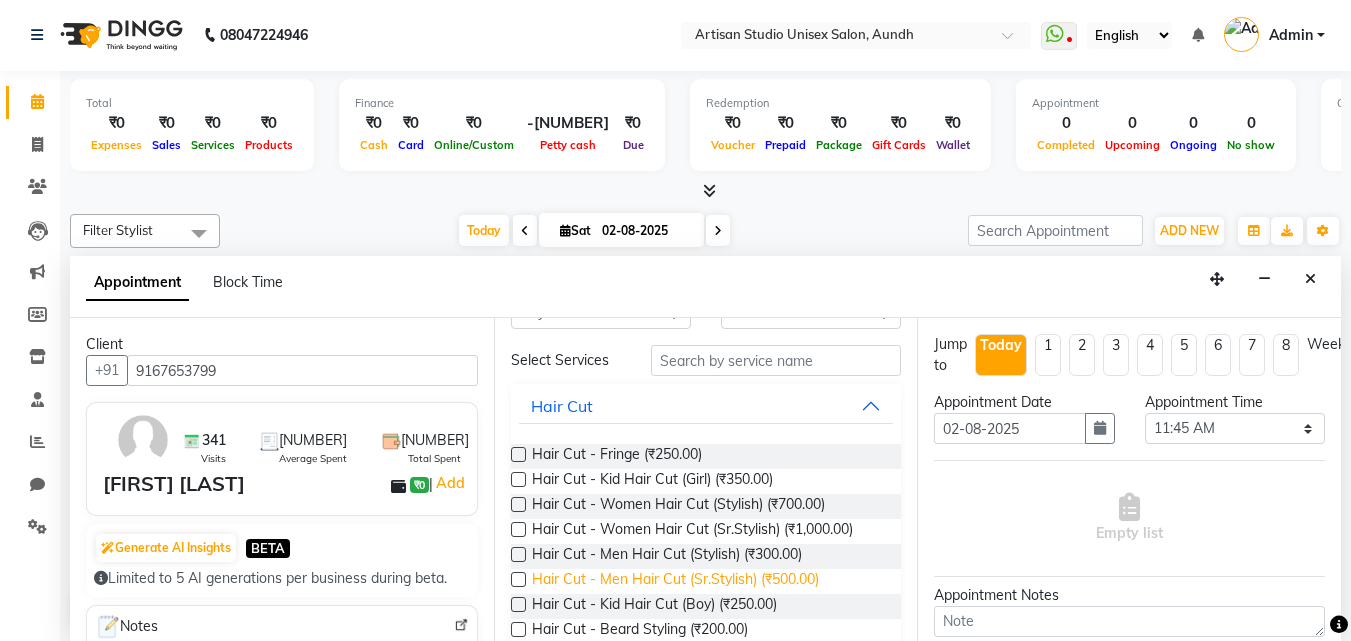 scroll, scrollTop: 100, scrollLeft: 0, axis: vertical 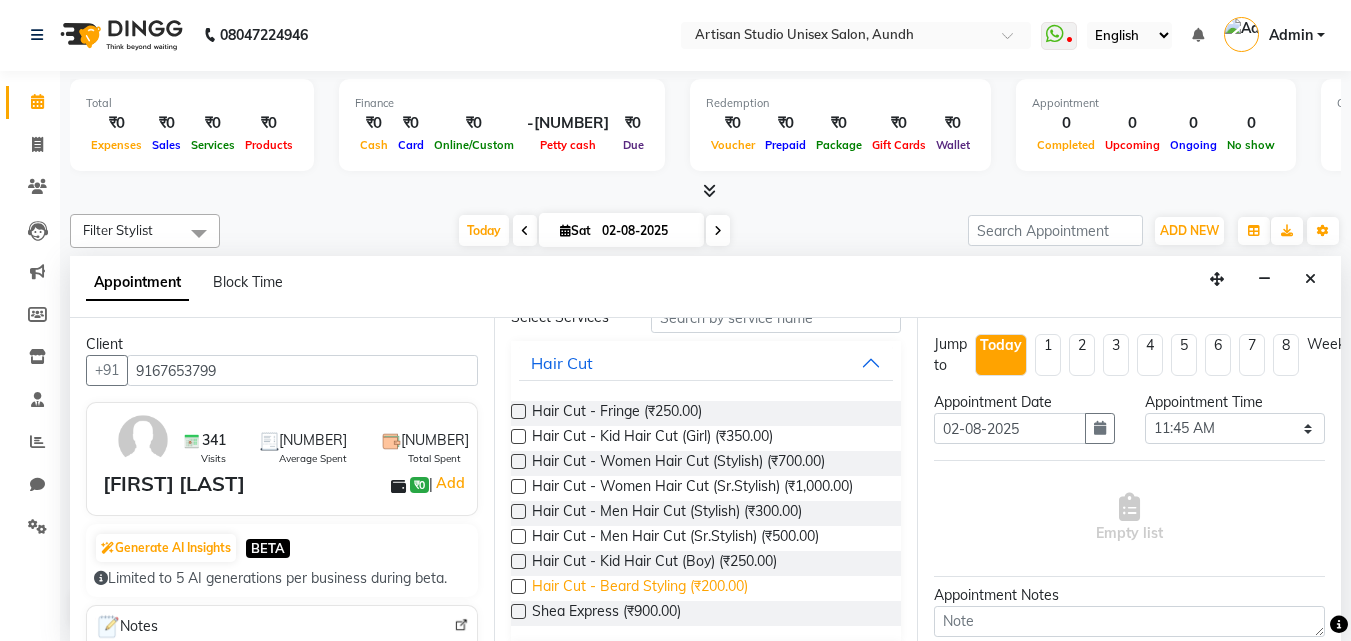 type on "9167653799" 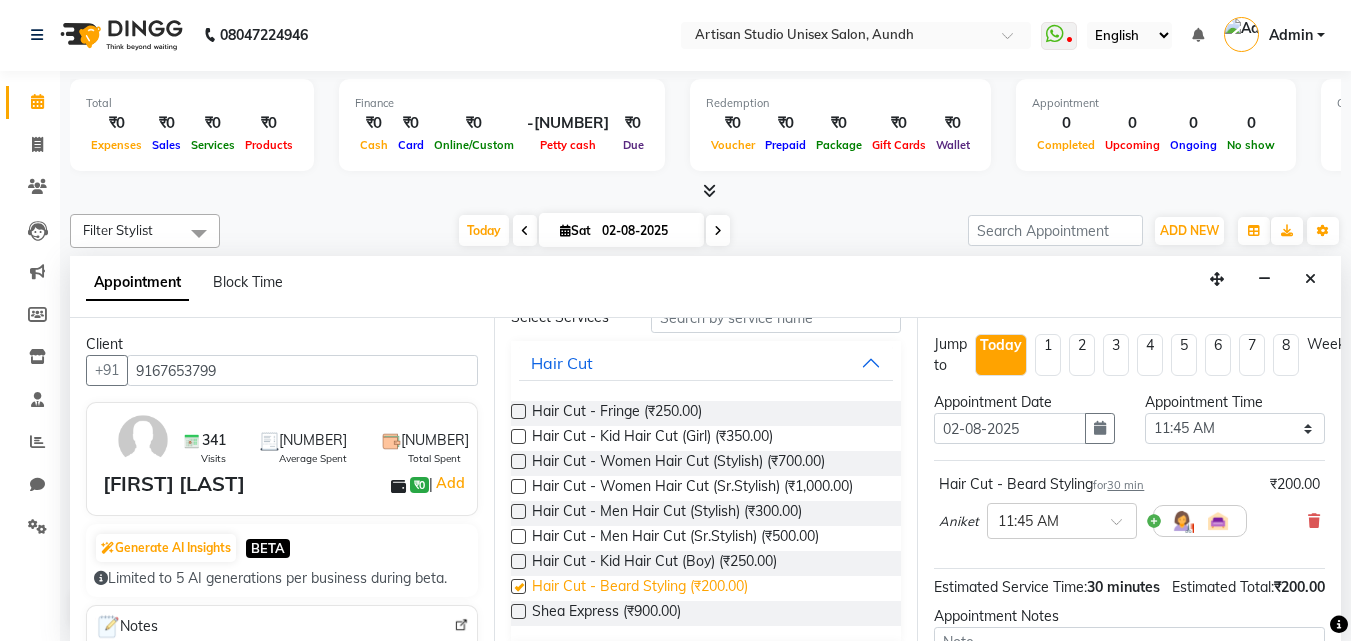 checkbox on "false" 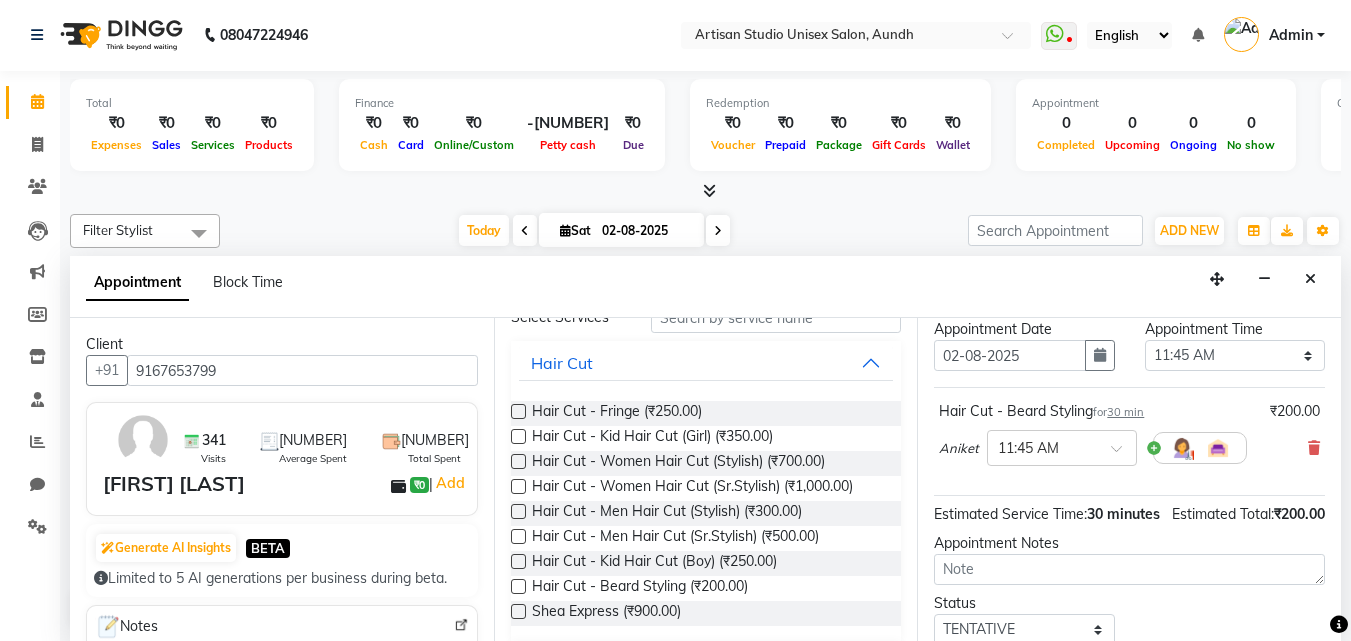 scroll, scrollTop: 239, scrollLeft: 0, axis: vertical 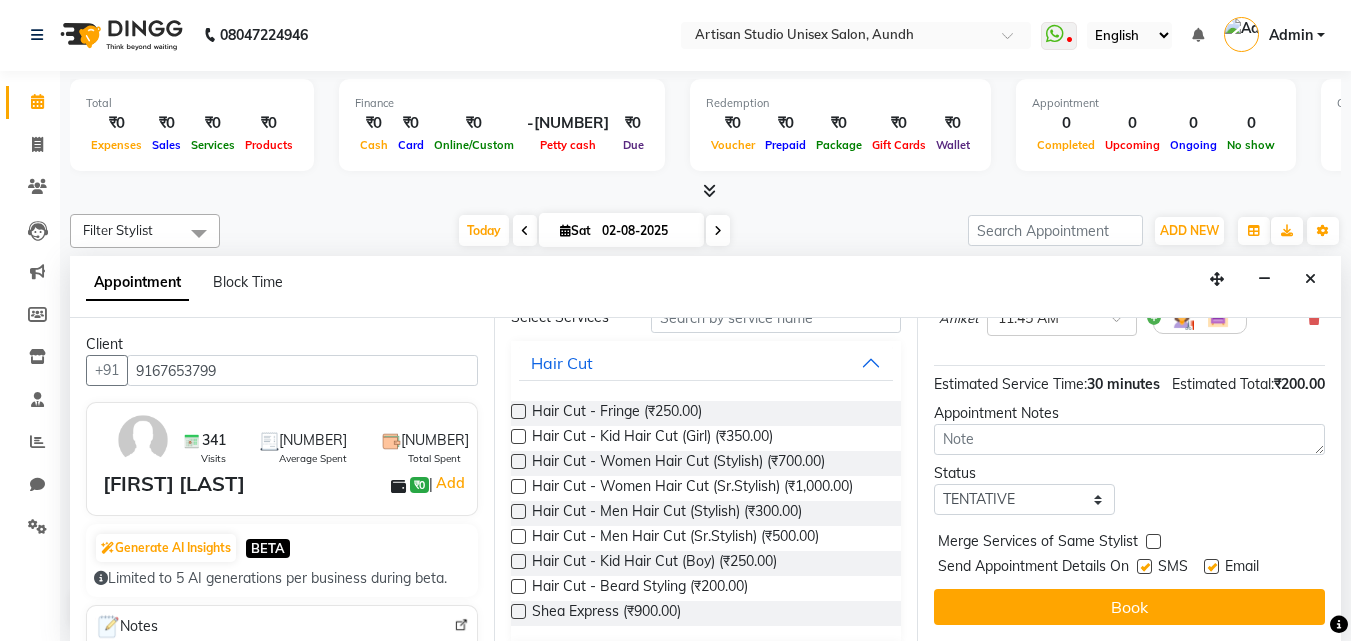 click at bounding box center [1144, 566] 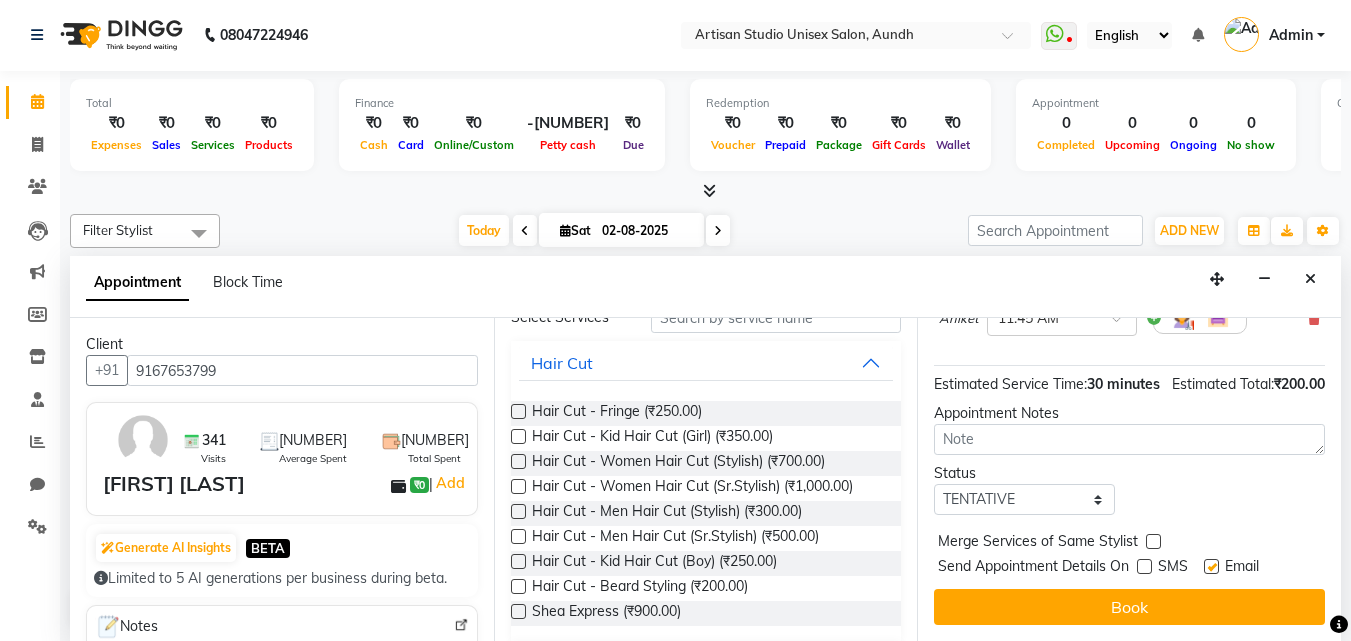 click at bounding box center (1211, 566) 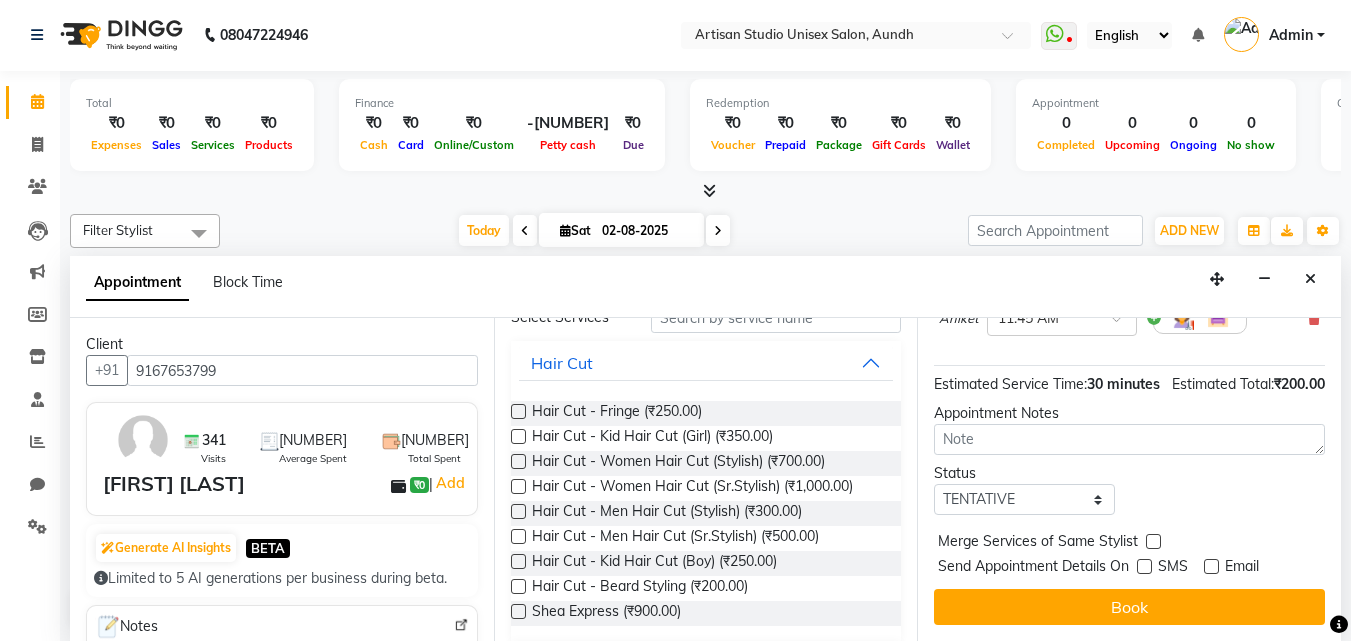 click on "Book" at bounding box center [1129, 607] 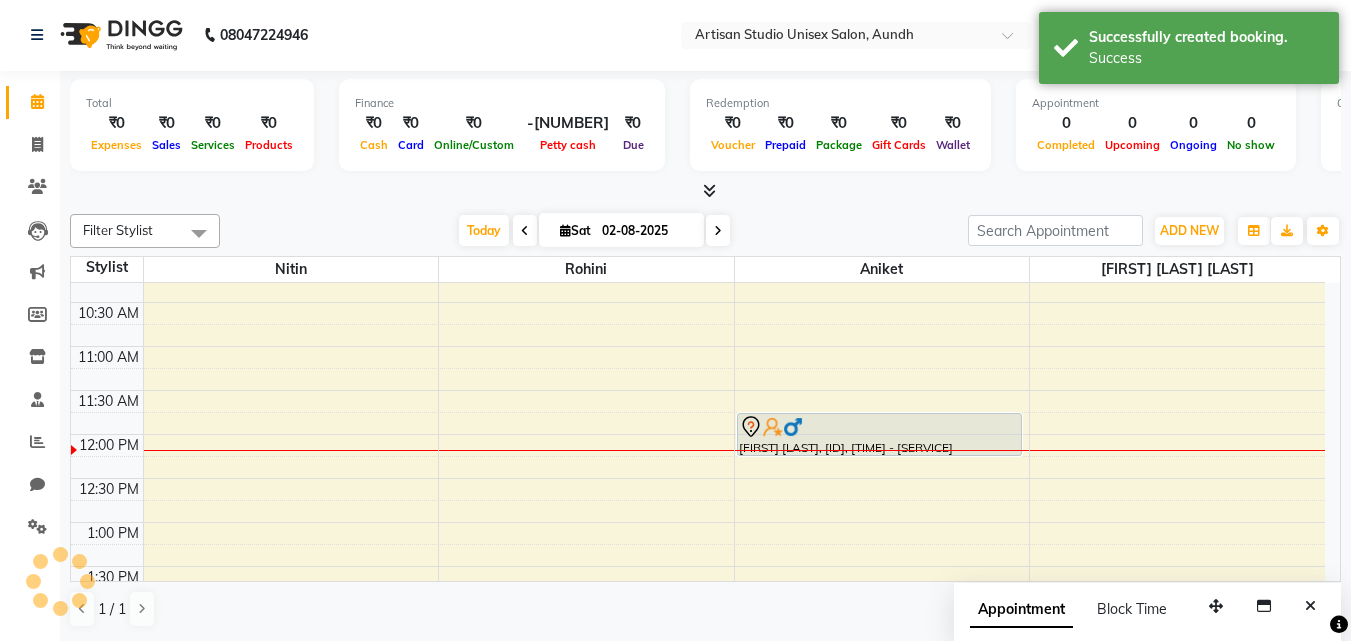 scroll, scrollTop: 0, scrollLeft: 0, axis: both 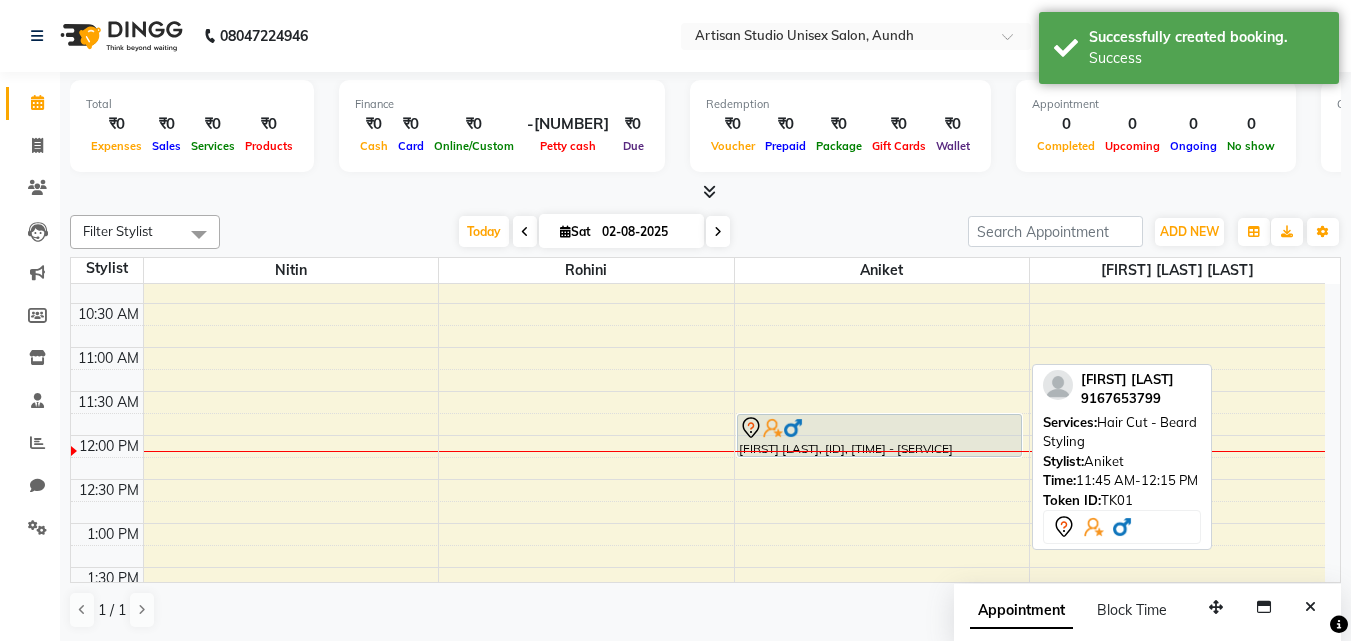 click at bounding box center (879, 428) 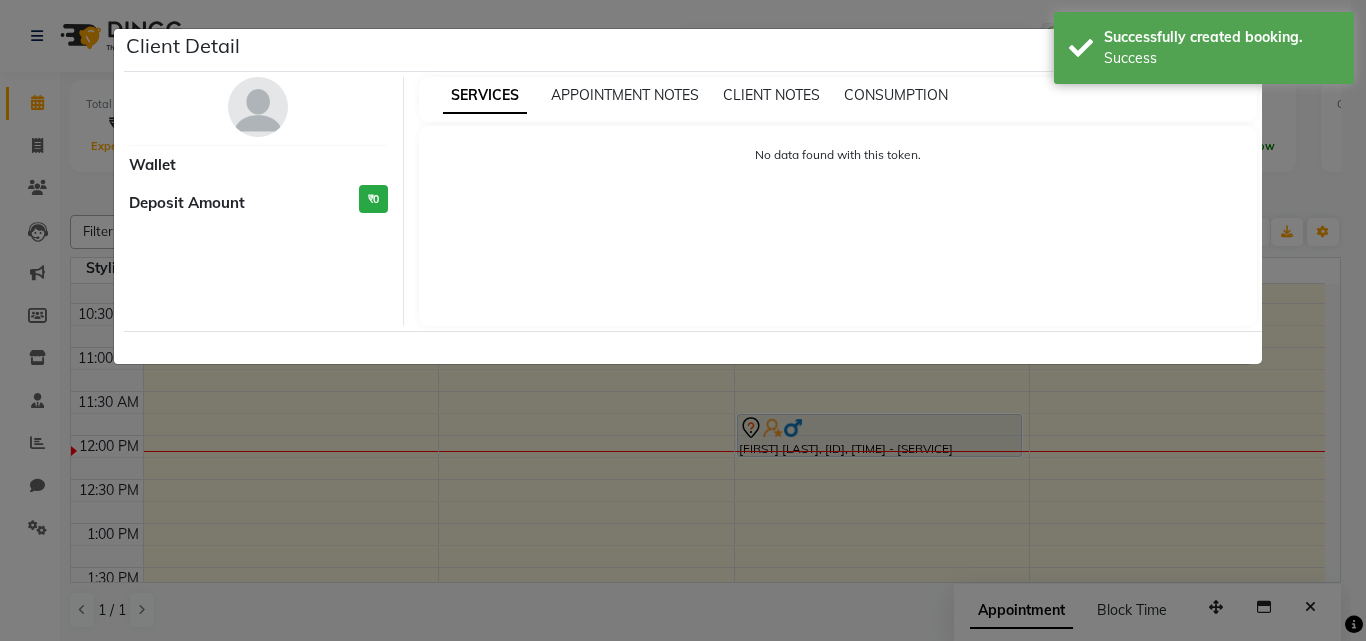 select on "7" 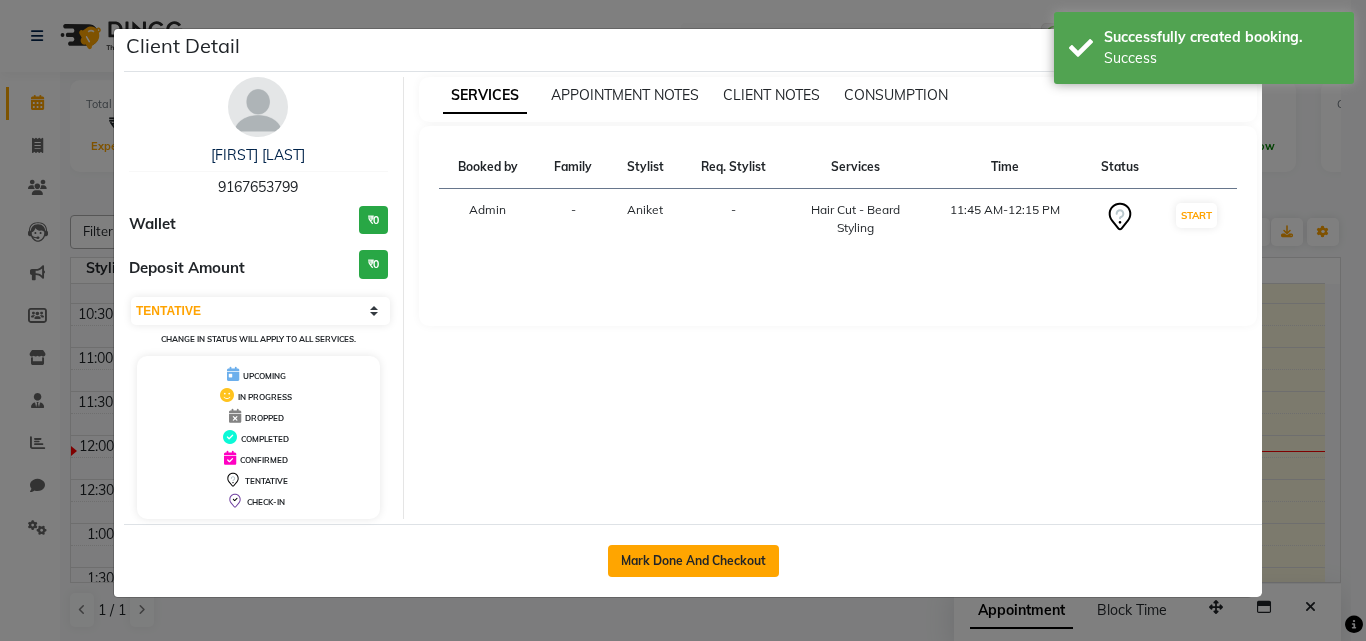 click on "Mark Done And Checkout" 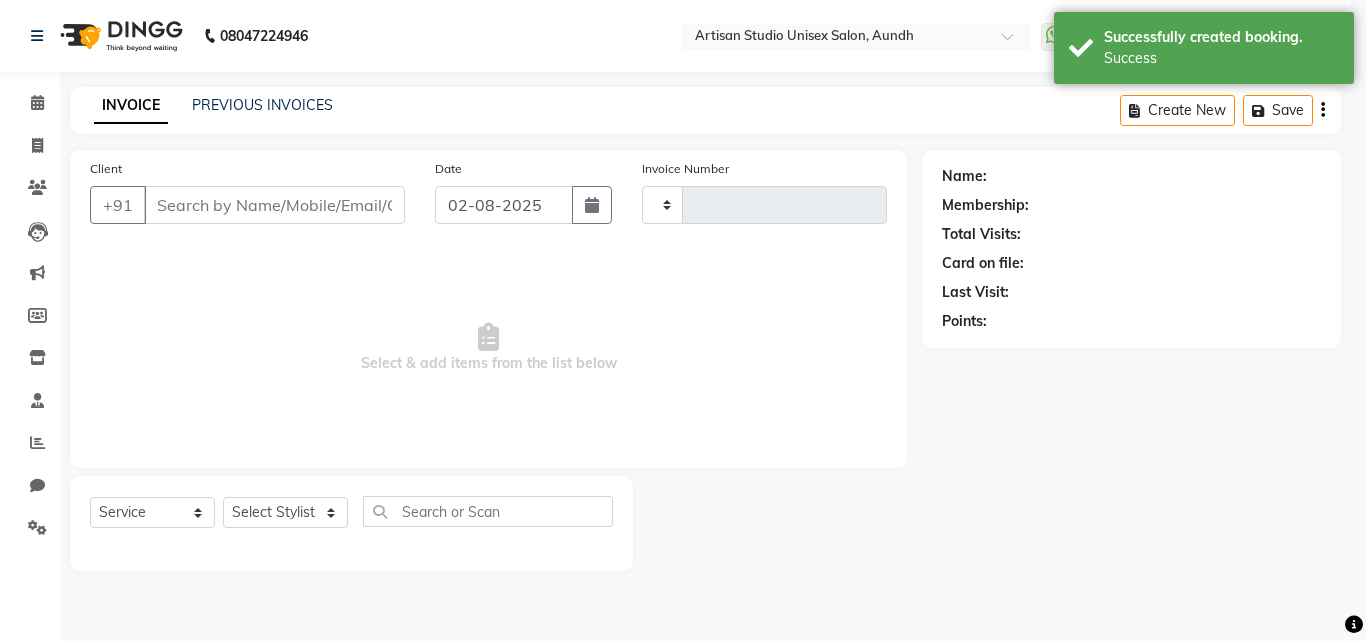 select on "3" 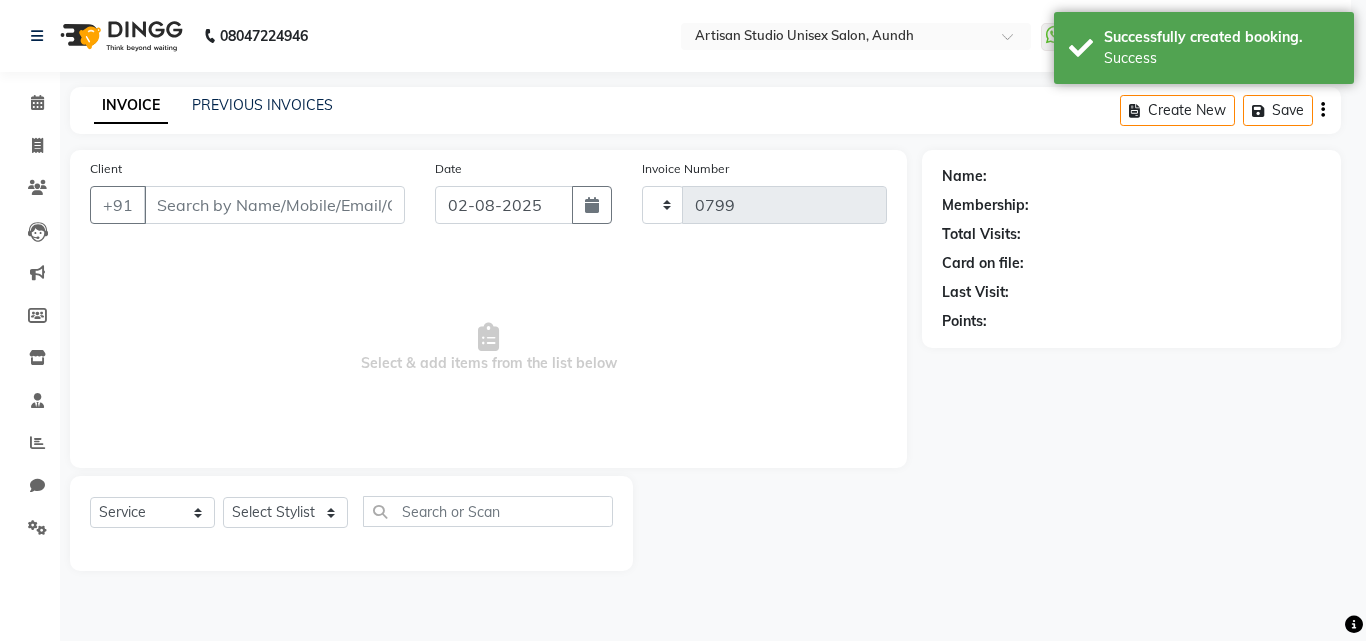 select on "4913" 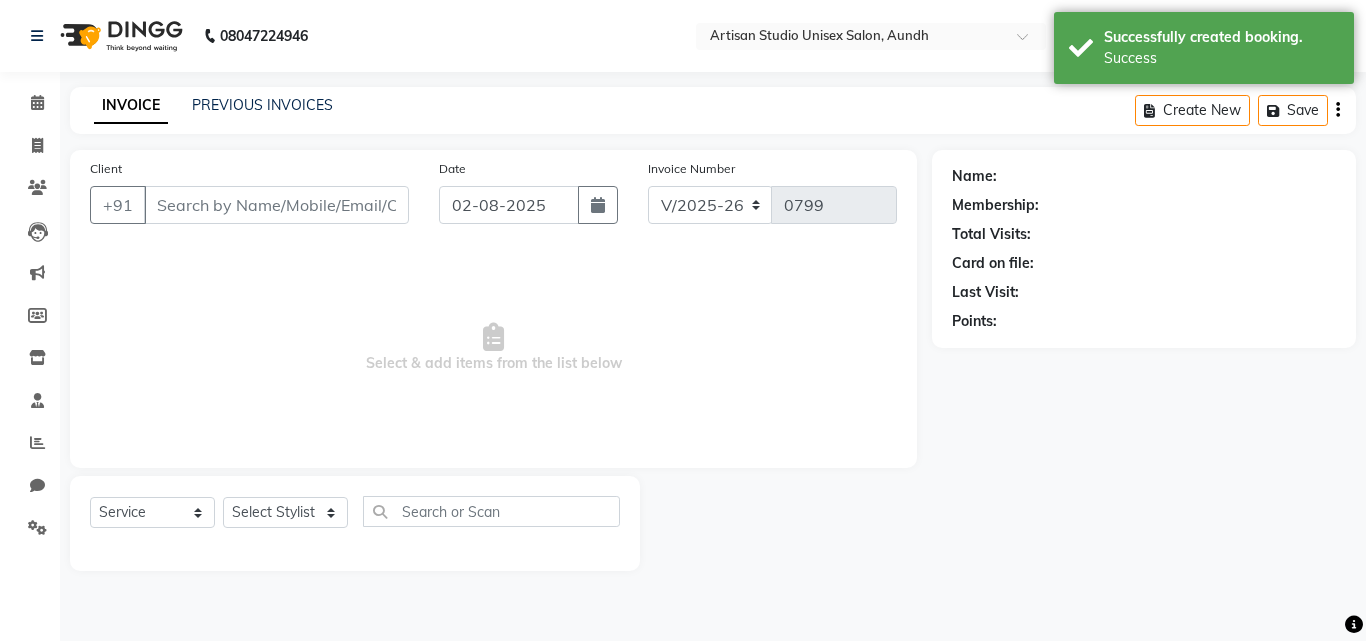 type on "9167653799" 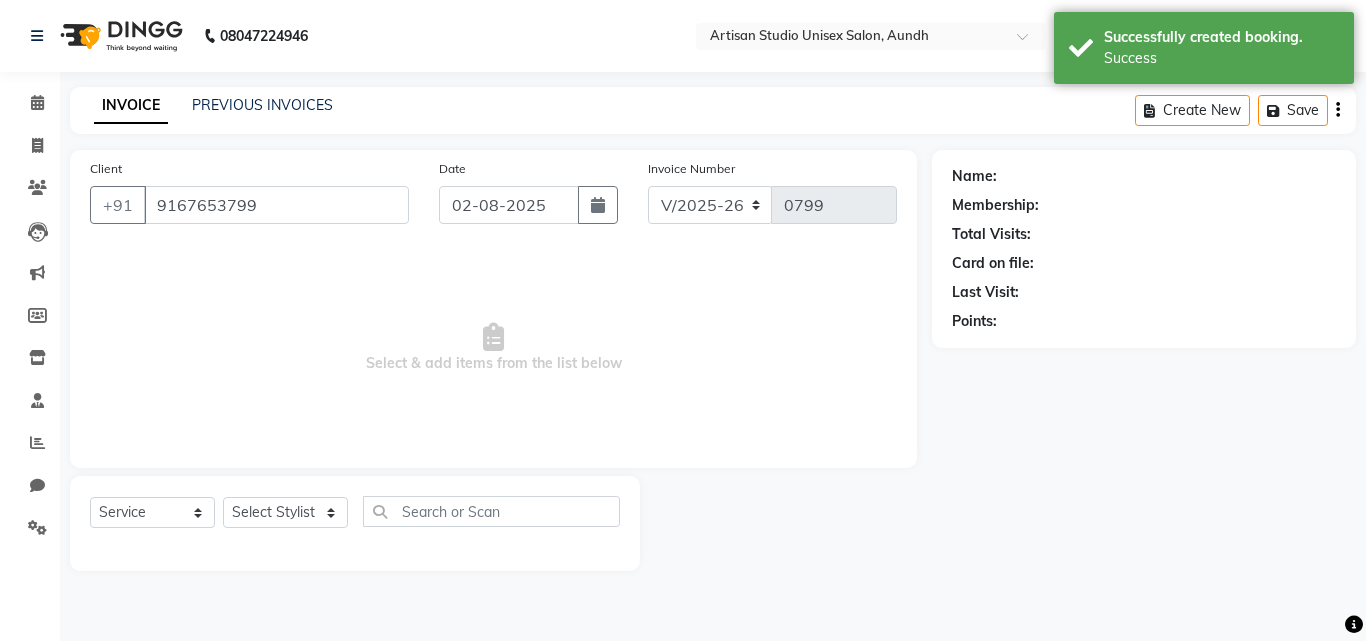 select on "51857" 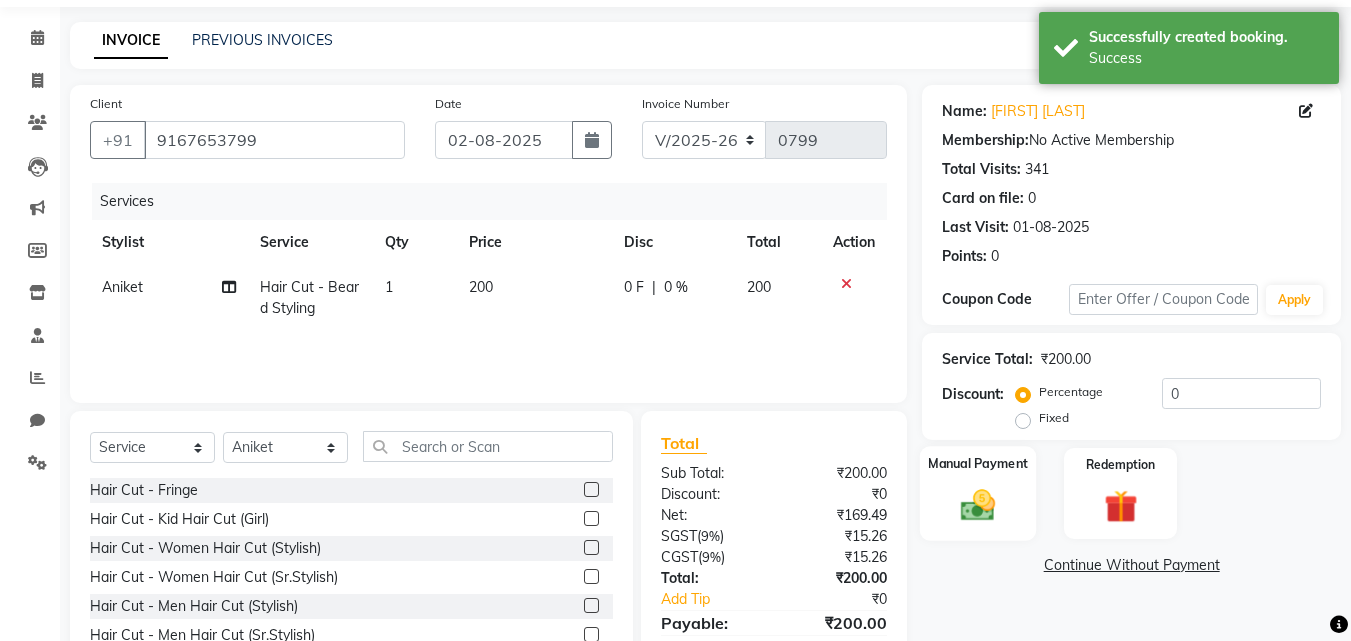 scroll, scrollTop: 100, scrollLeft: 0, axis: vertical 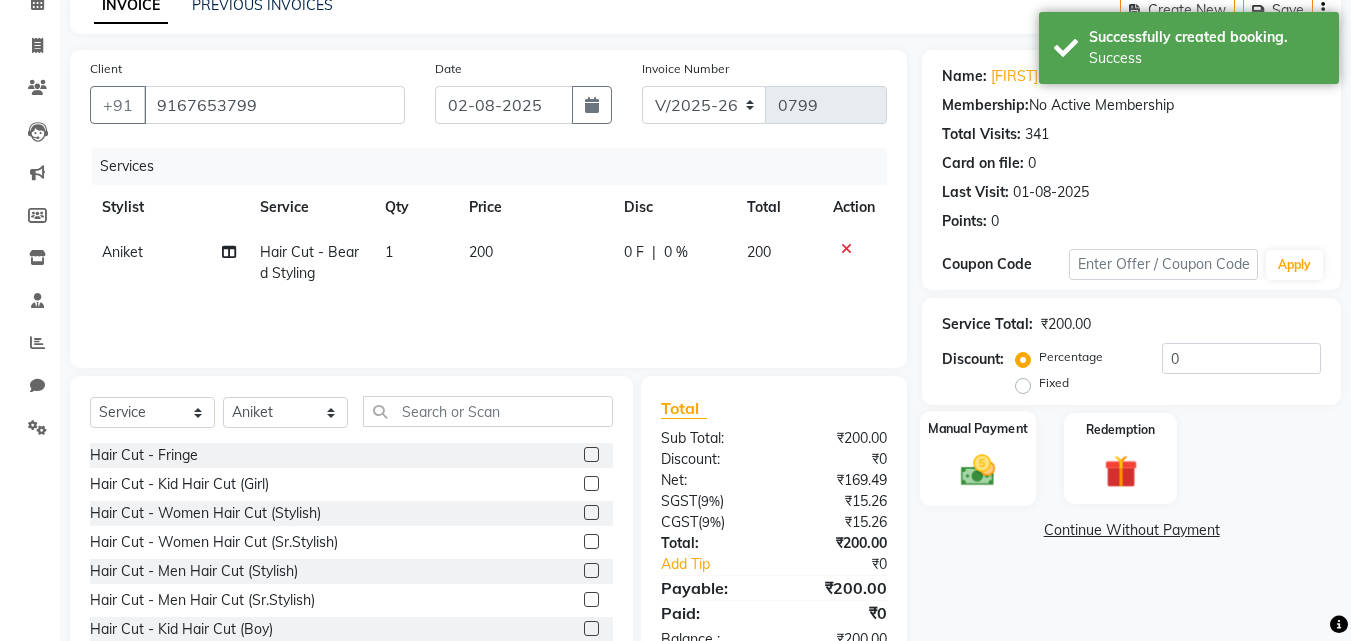 click 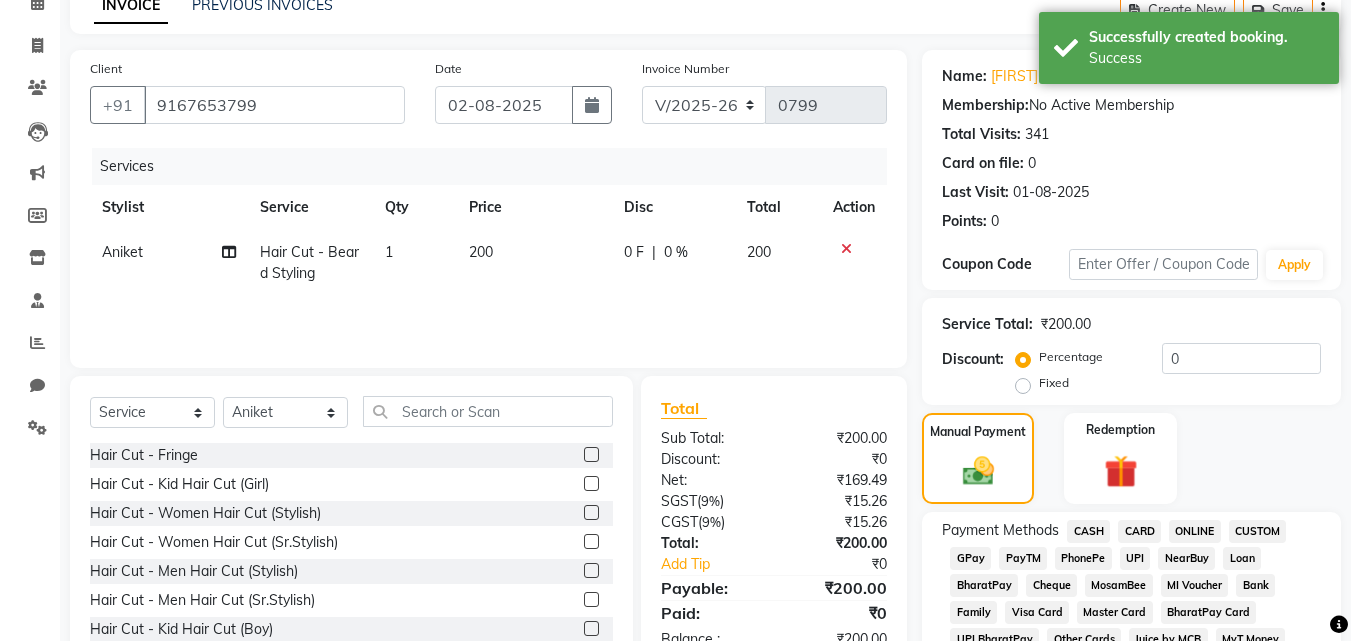 click on "CARD" 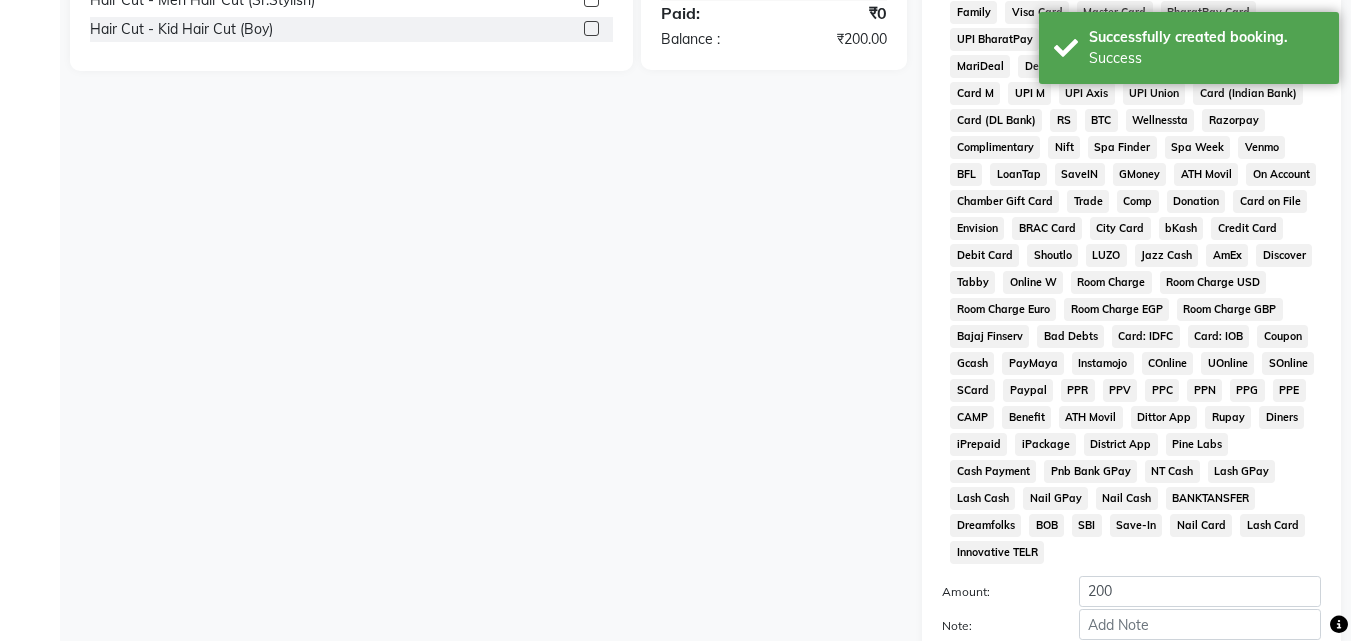 scroll, scrollTop: 800, scrollLeft: 0, axis: vertical 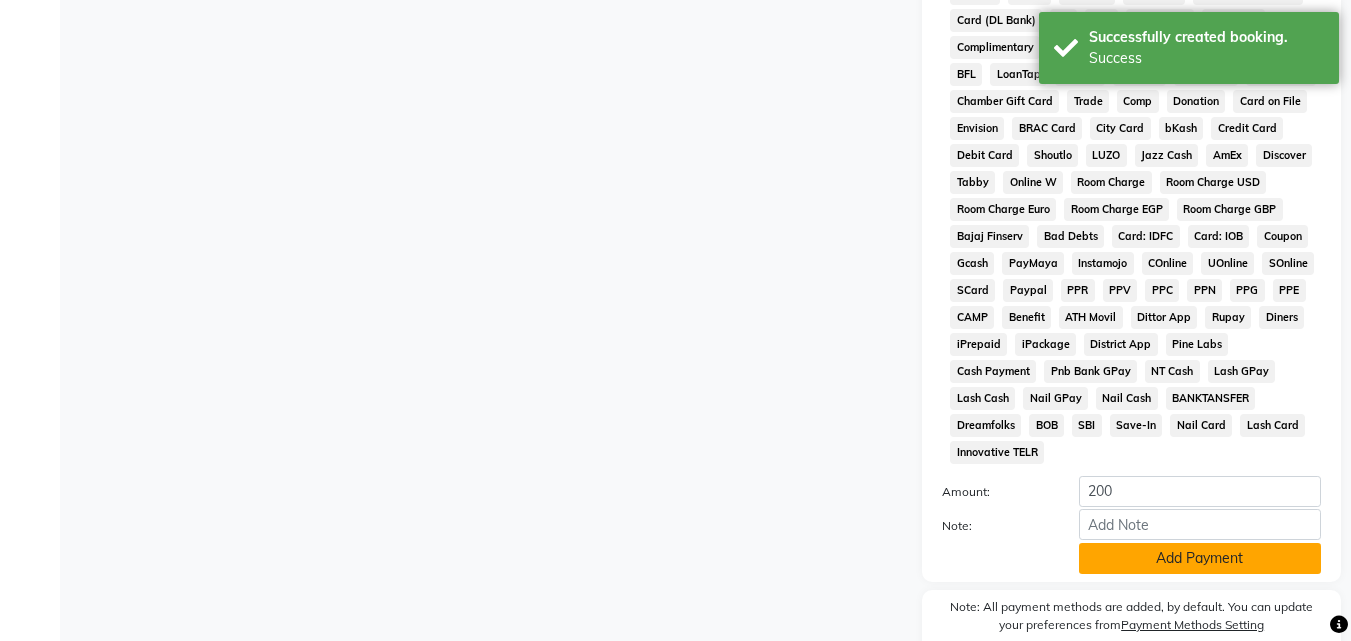 click on "Add Payment" 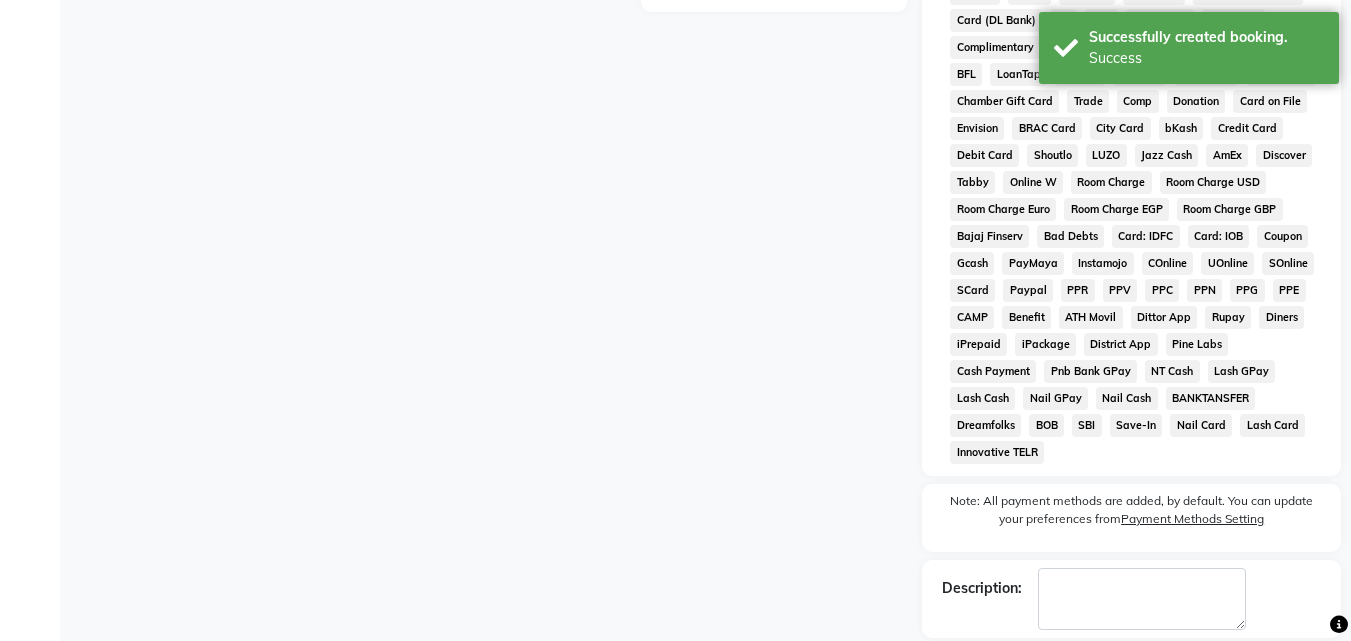 scroll, scrollTop: 868, scrollLeft: 0, axis: vertical 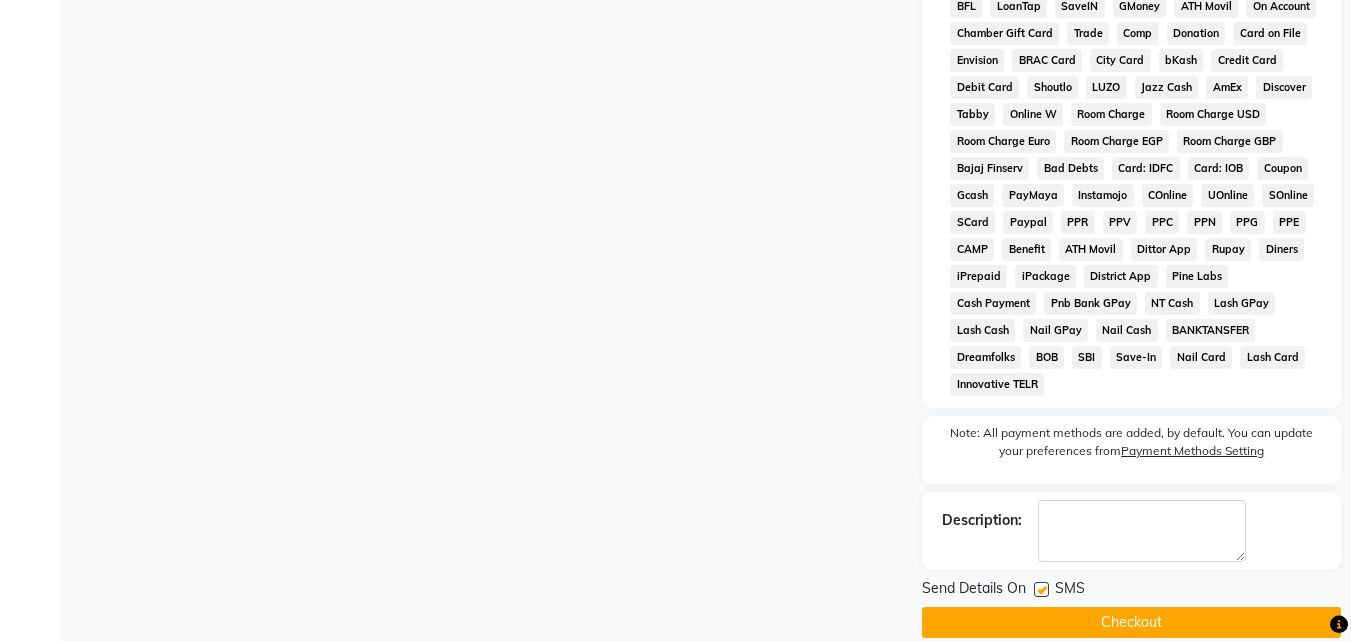 click 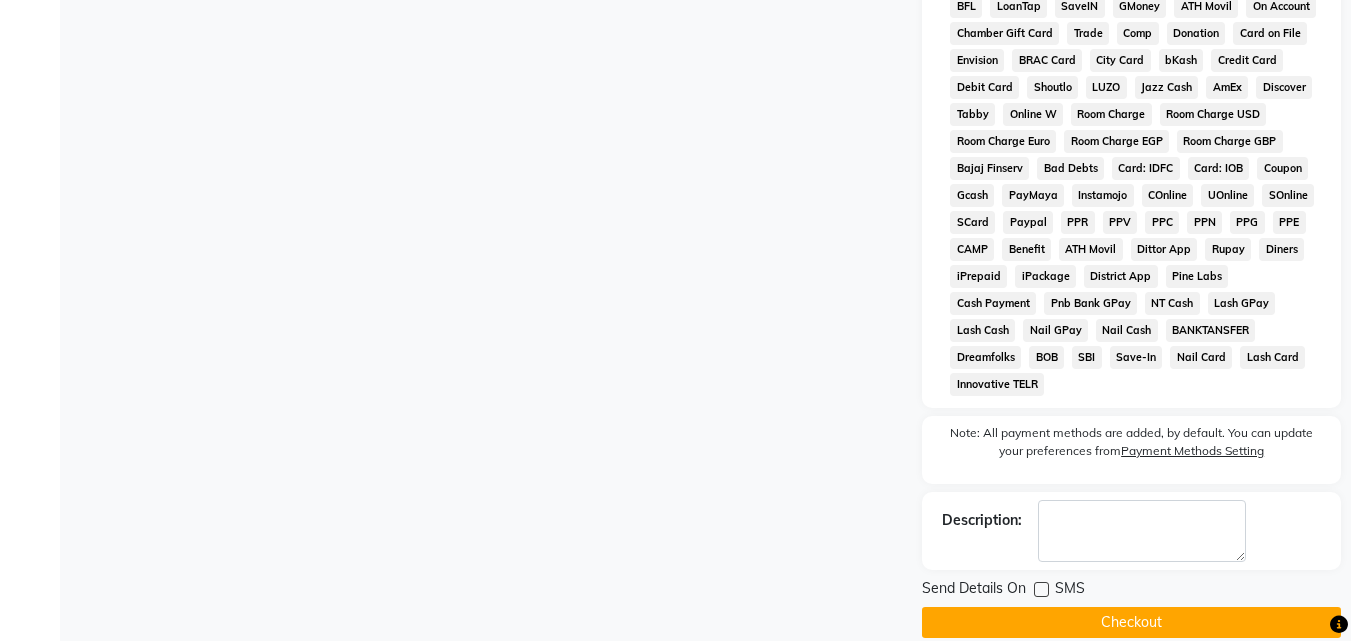 click on "Checkout" 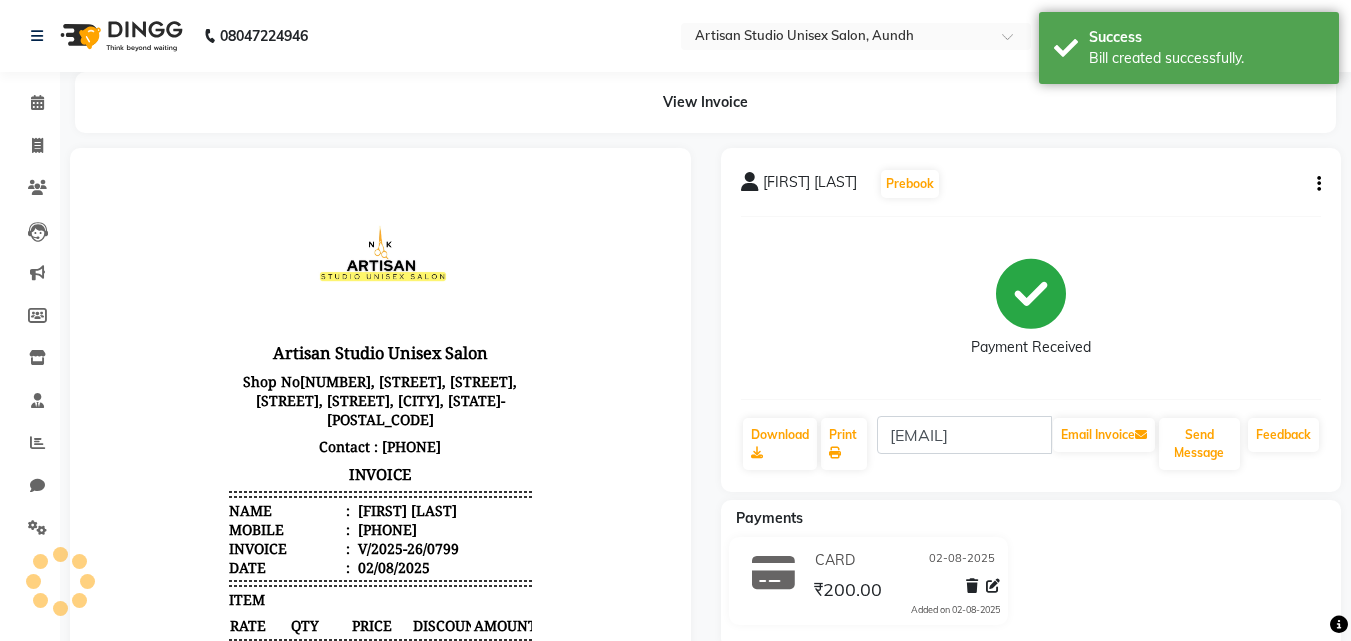scroll, scrollTop: 0, scrollLeft: 0, axis: both 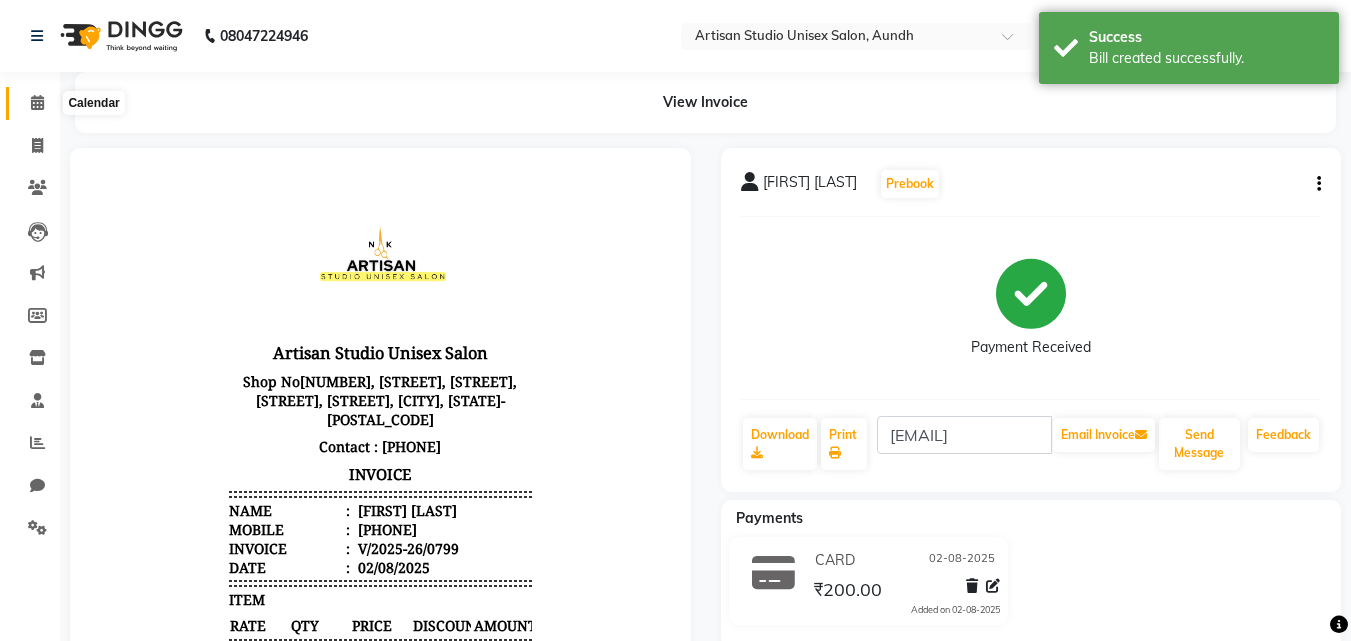 click 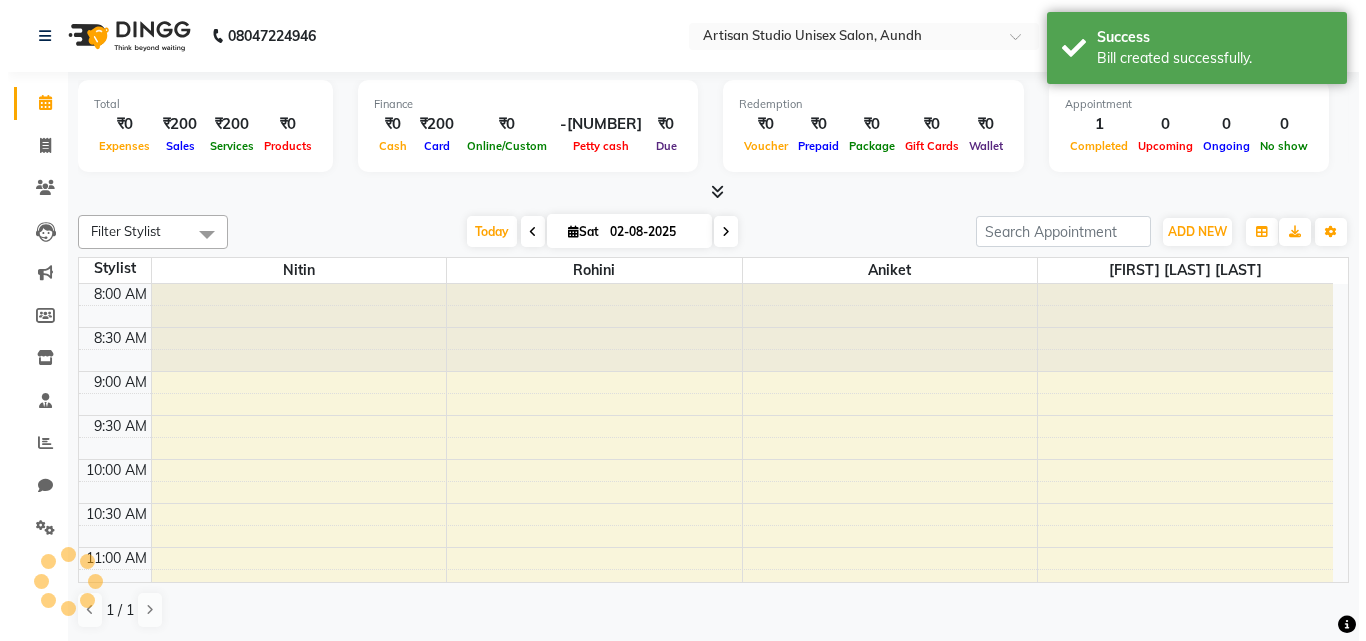 scroll, scrollTop: 0, scrollLeft: 0, axis: both 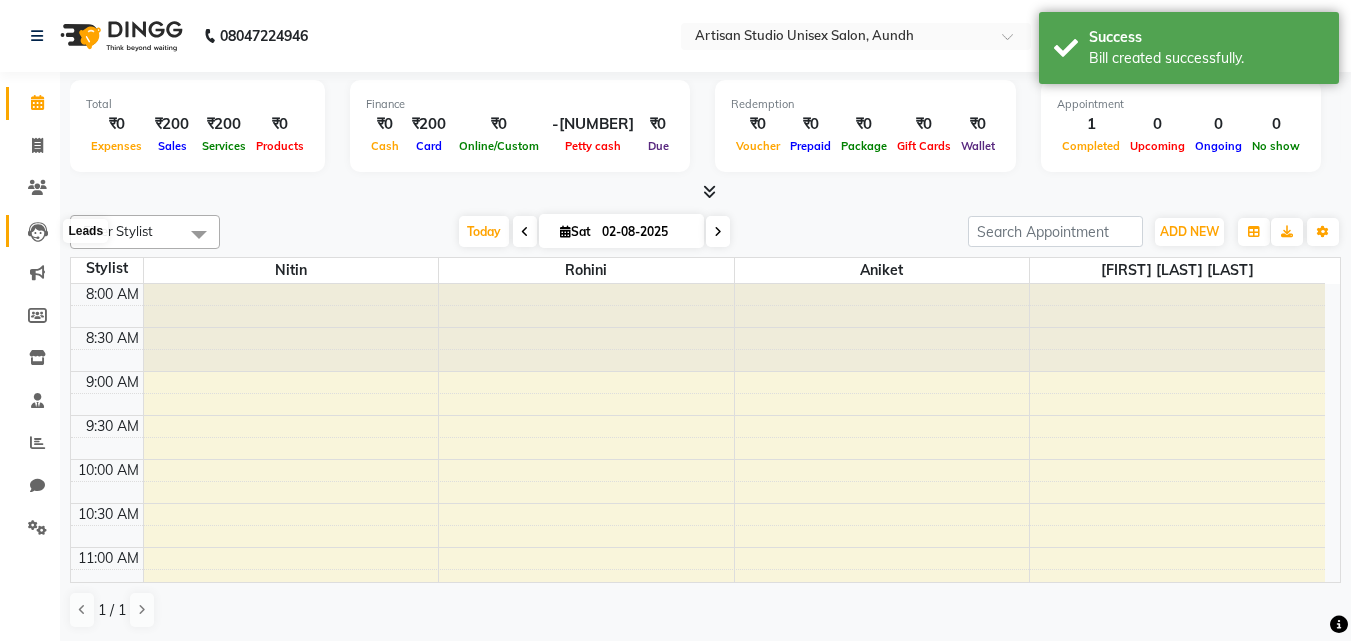 click 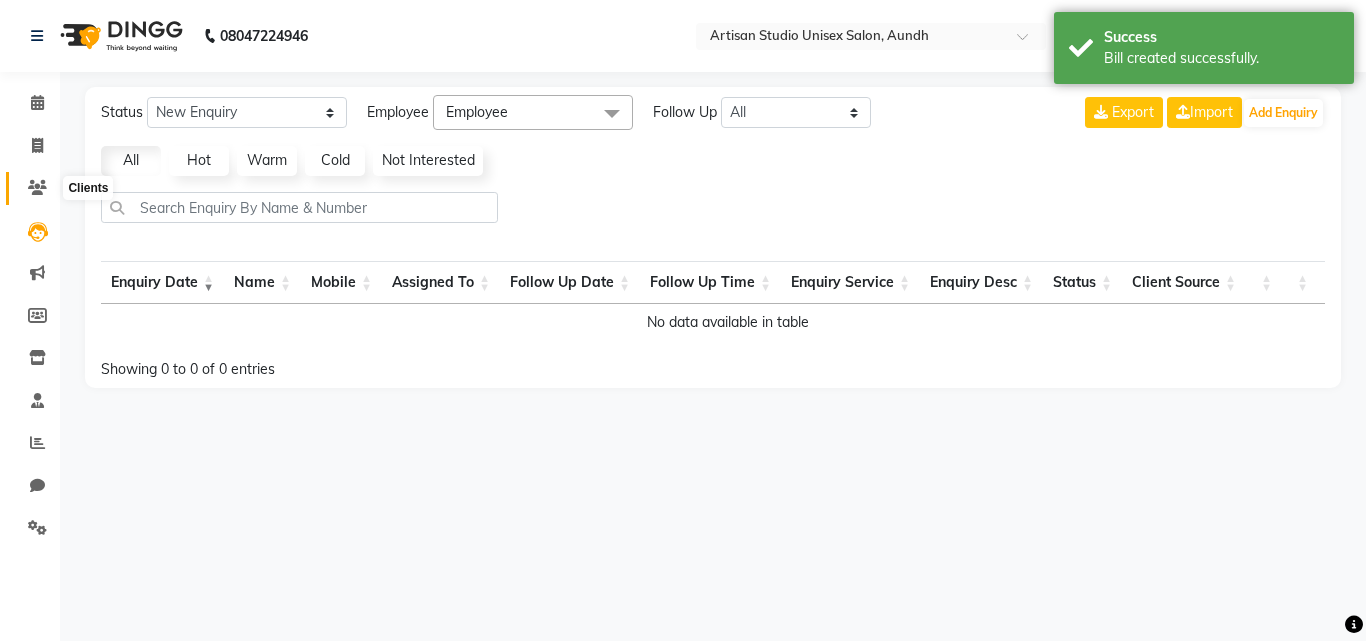click 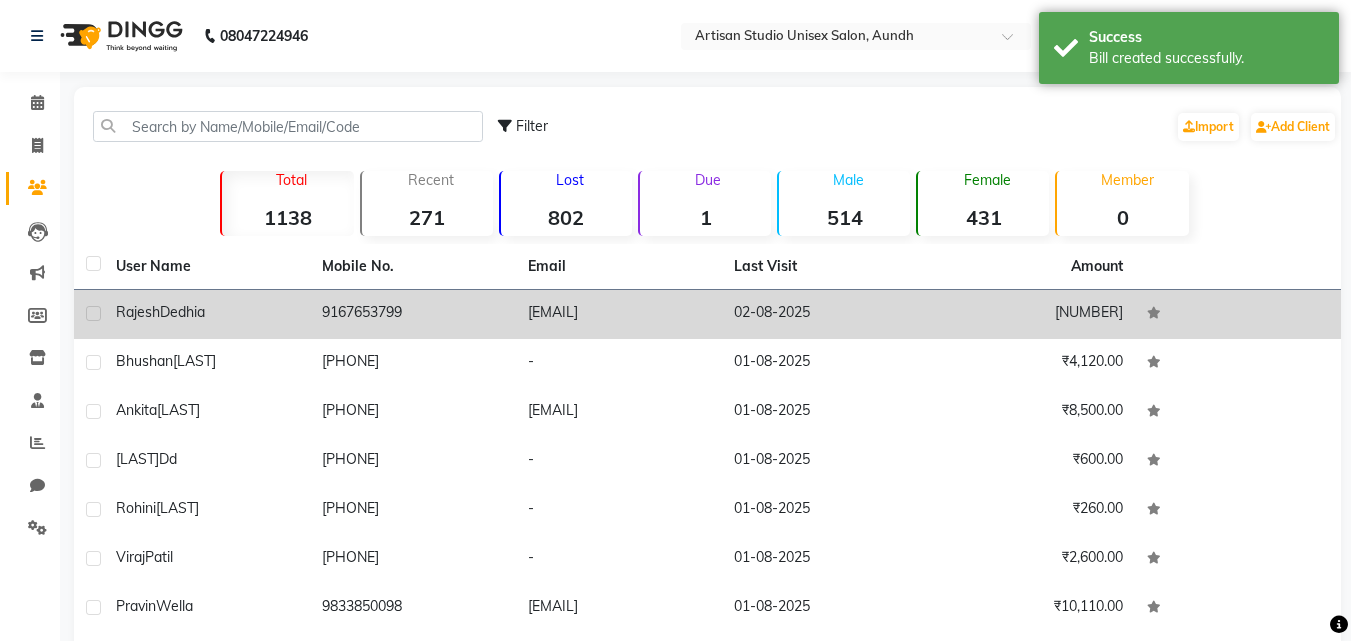 click on "9167653799" 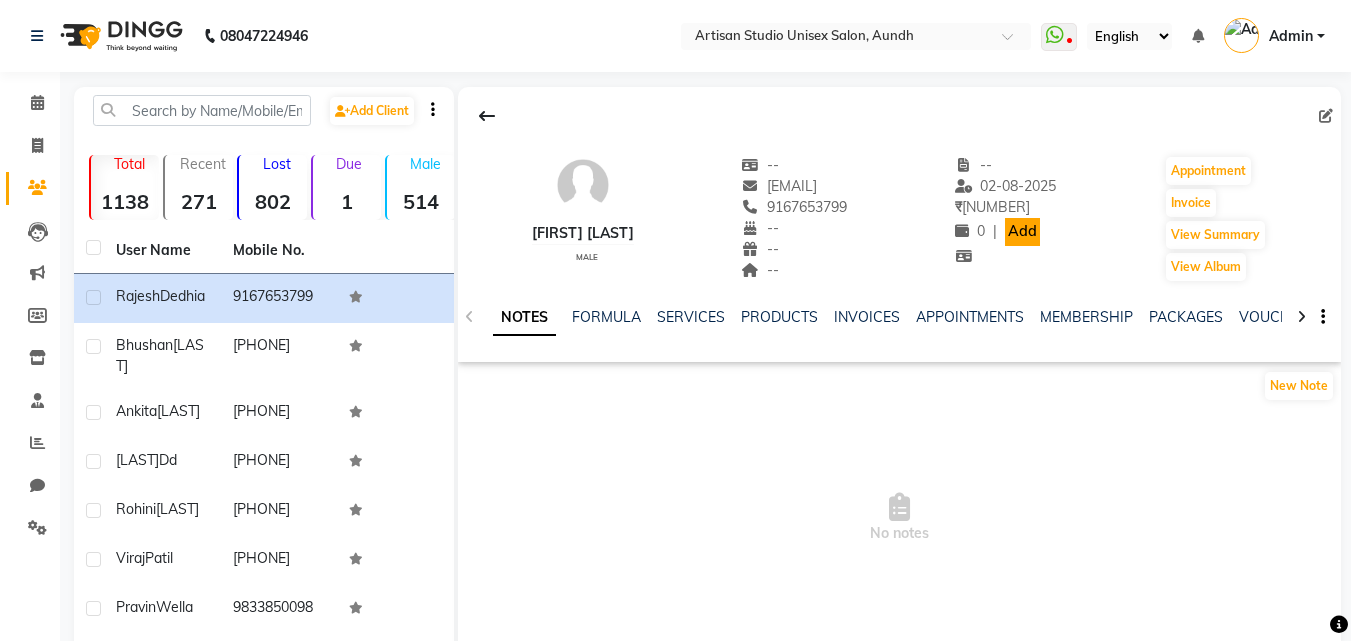 click on "Add" 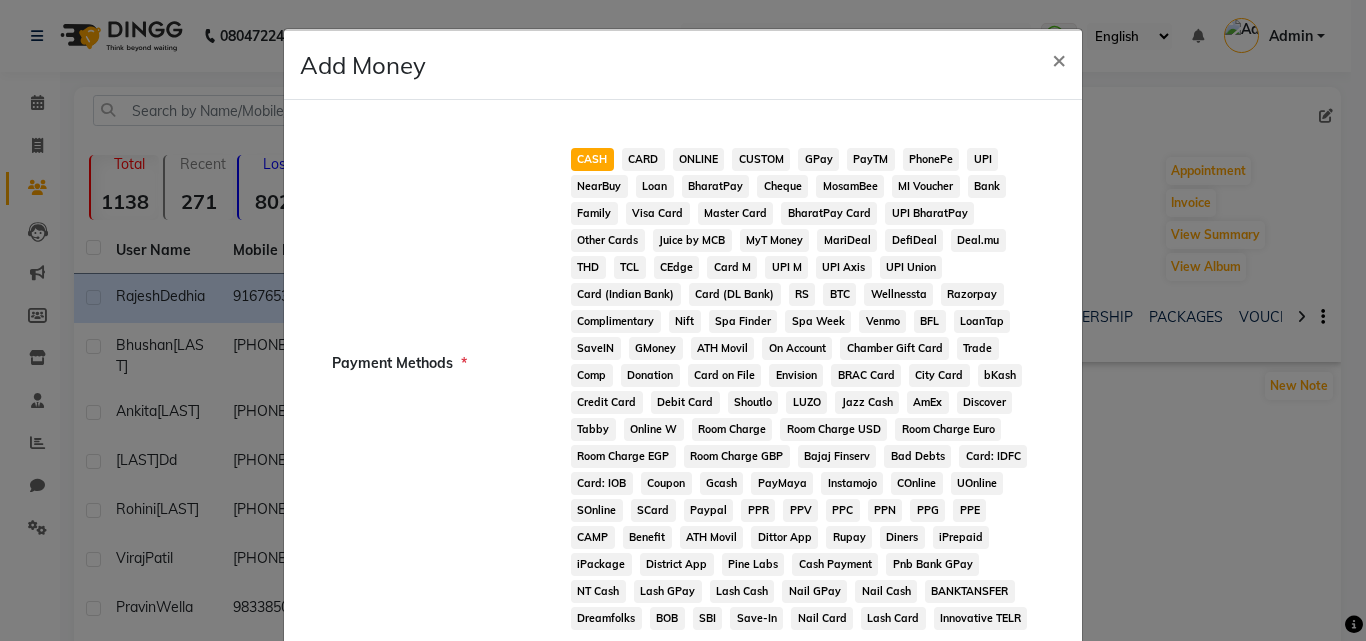 click on "CARD" 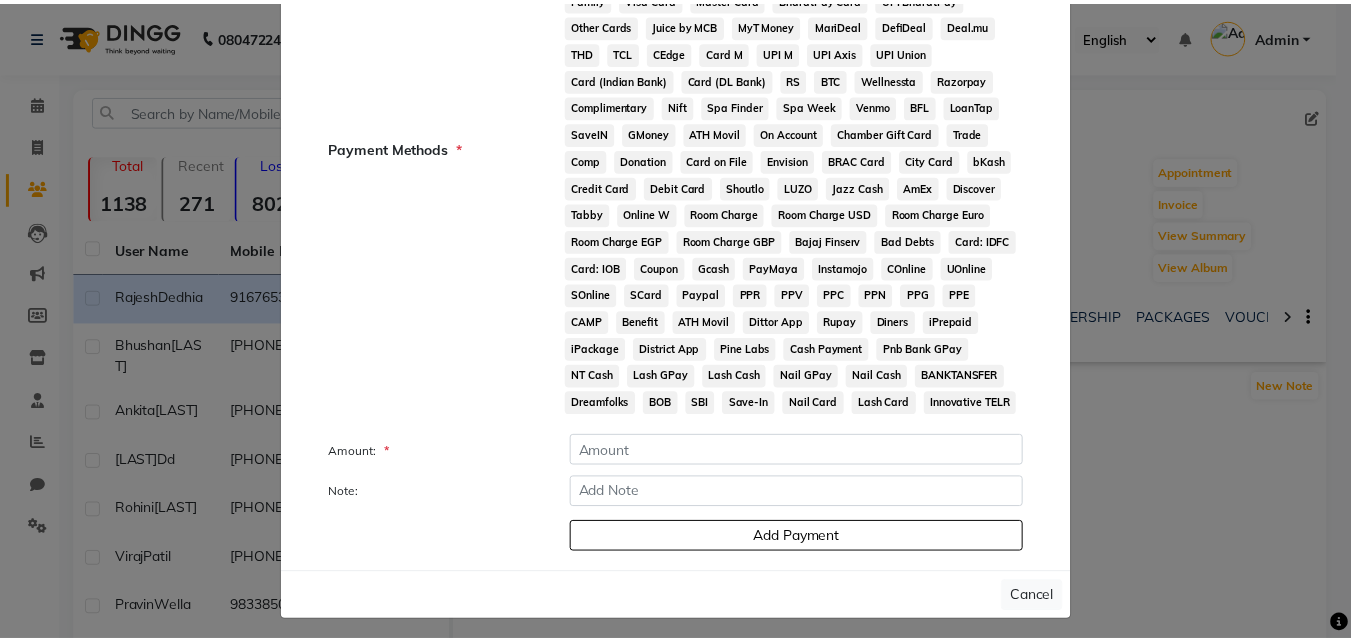 scroll, scrollTop: 224, scrollLeft: 0, axis: vertical 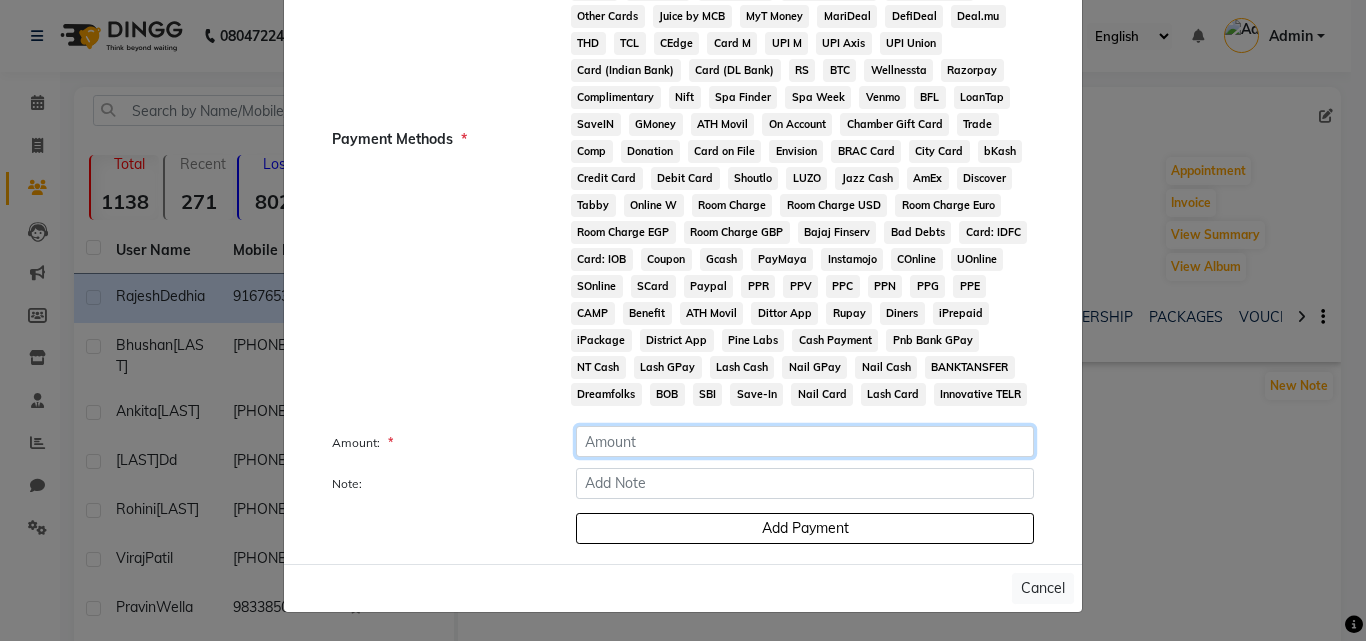 click 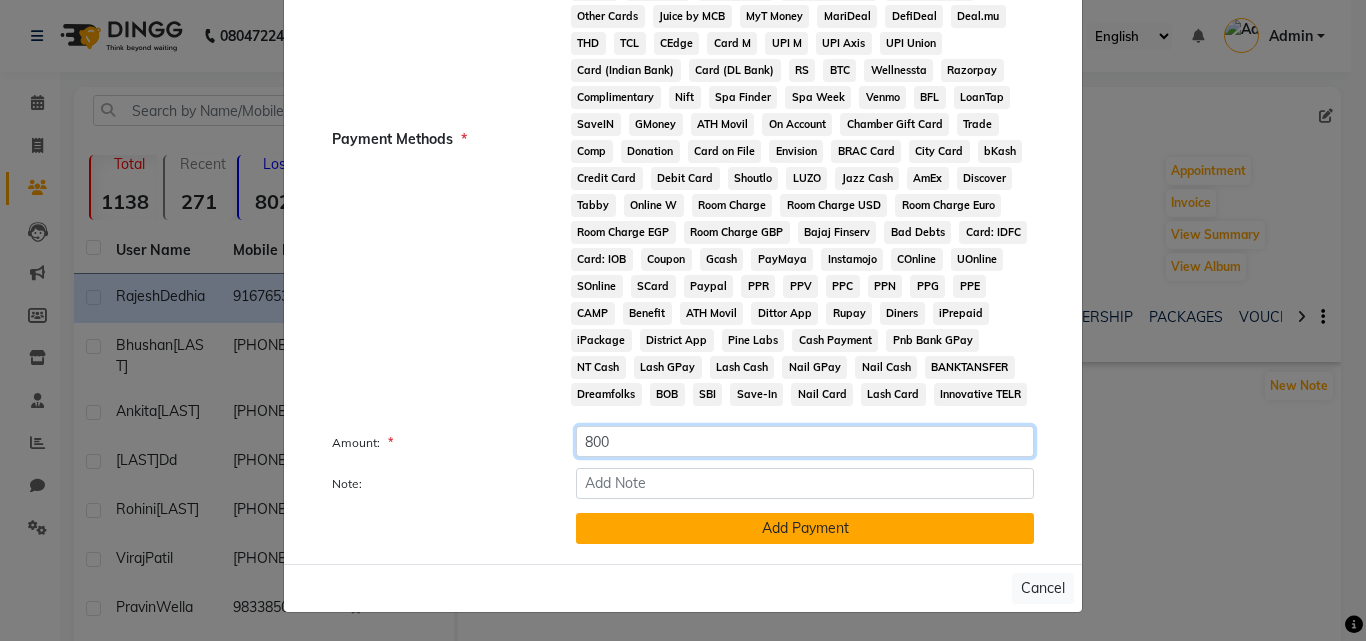 type on "800" 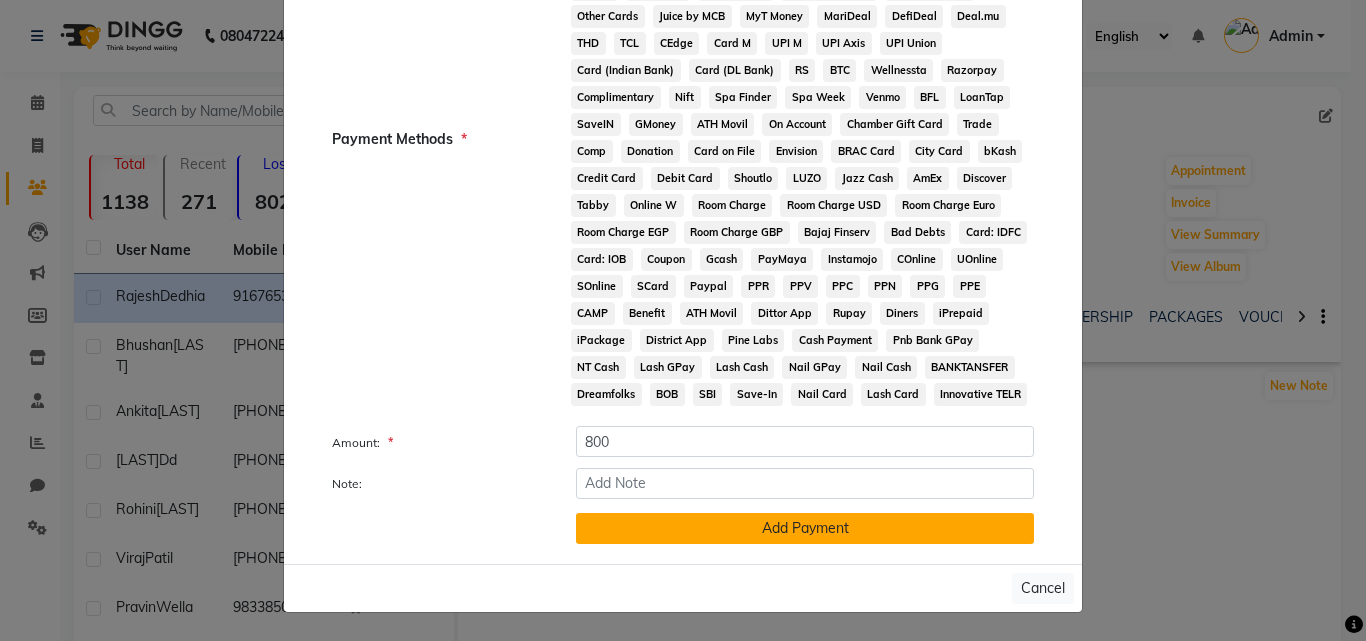 click on "Add Payment" 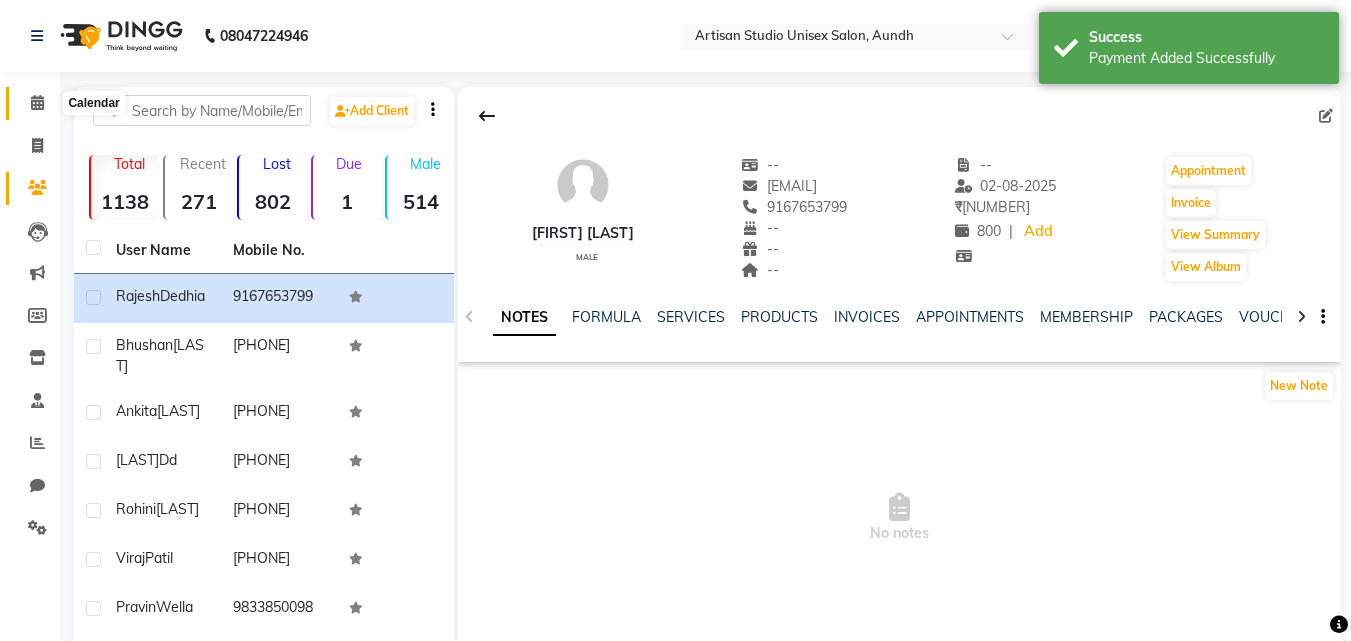 click 